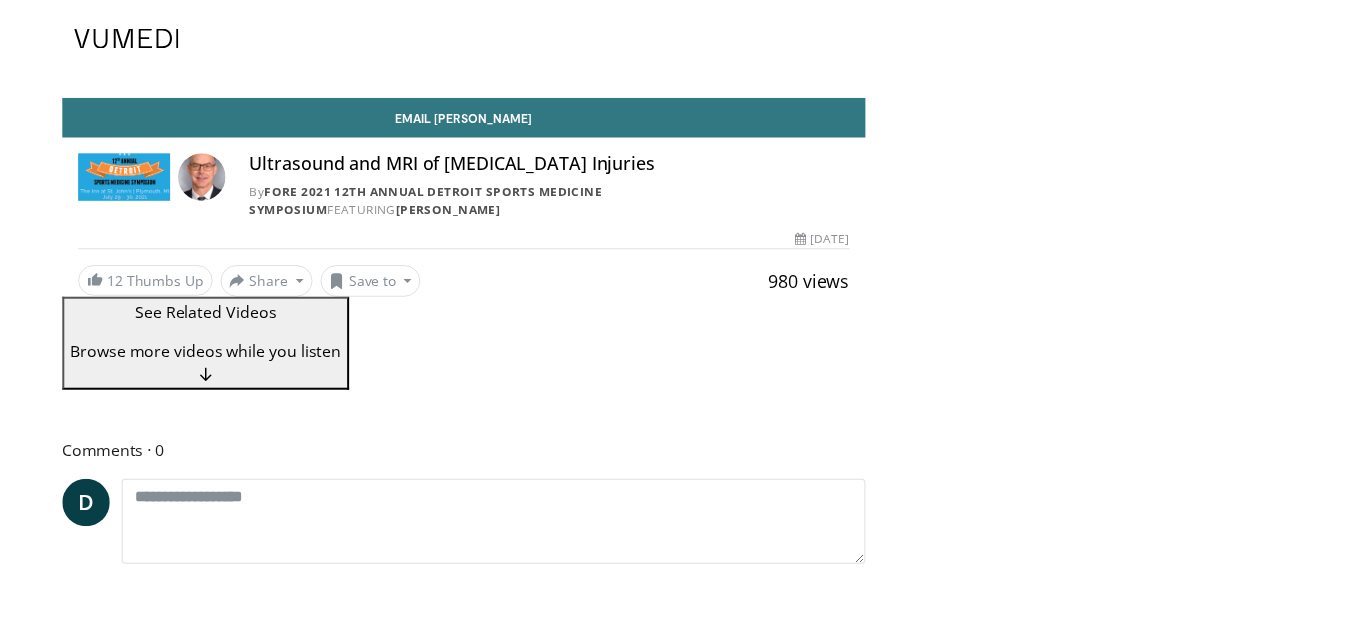 scroll, scrollTop: 0, scrollLeft: 0, axis: both 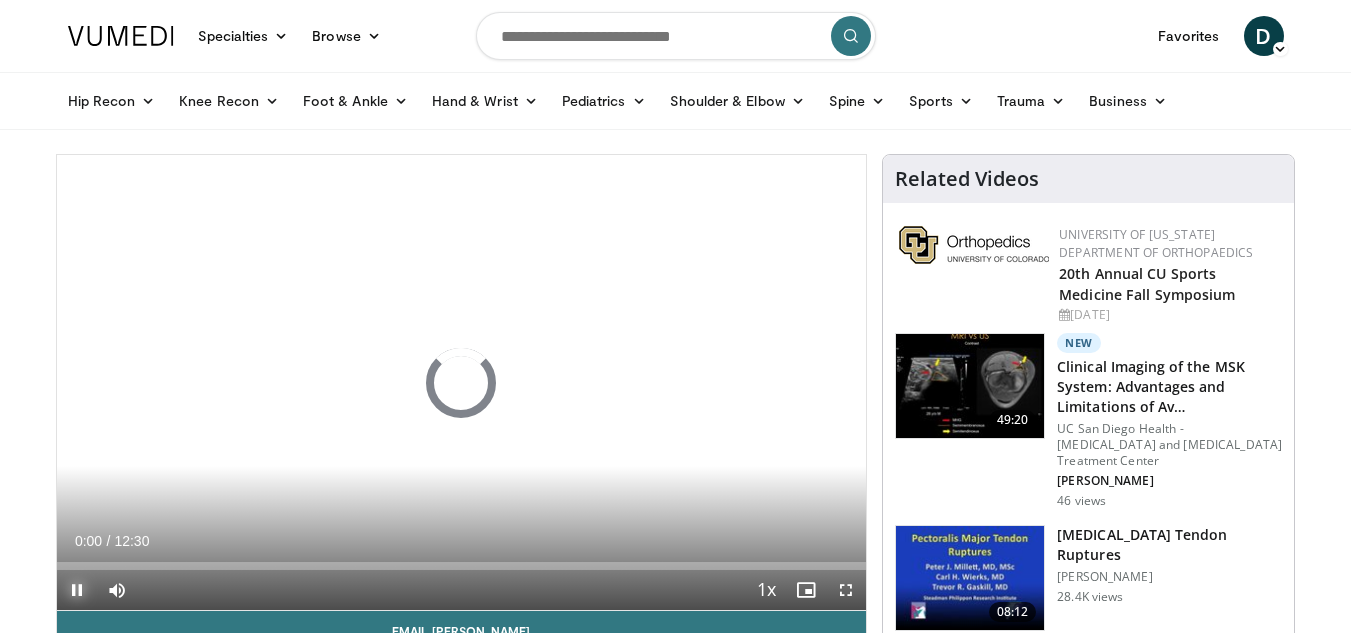 click at bounding box center (77, 590) 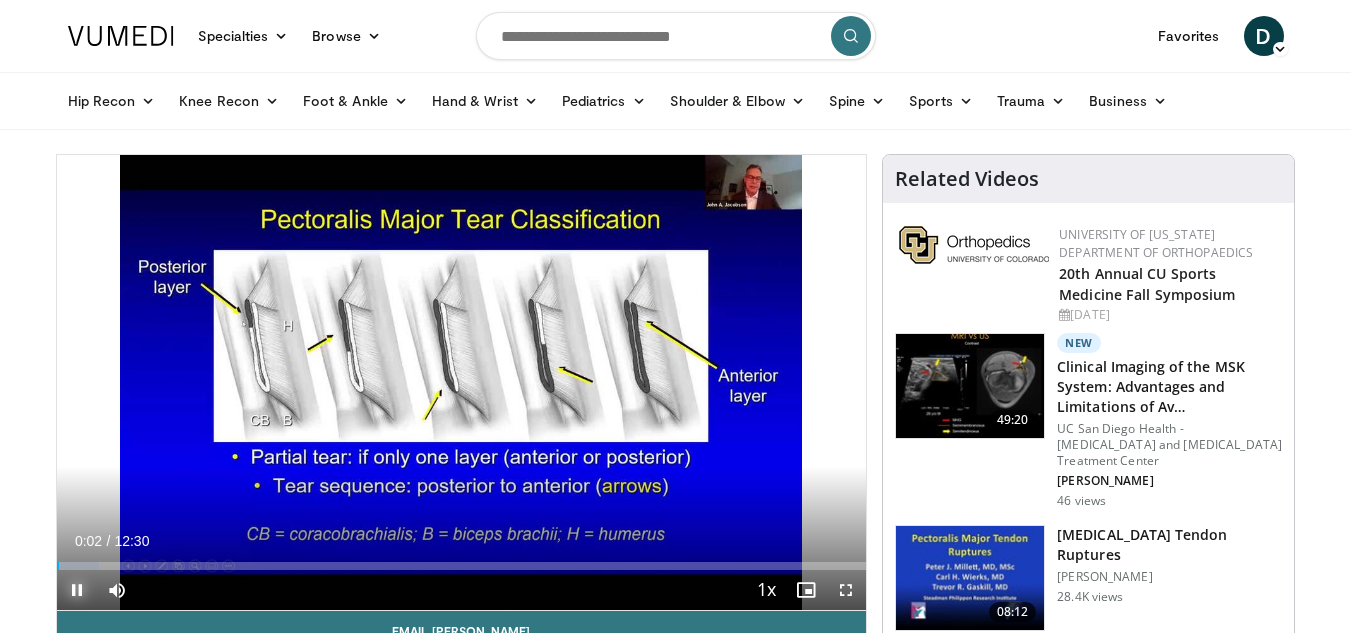 click at bounding box center [77, 590] 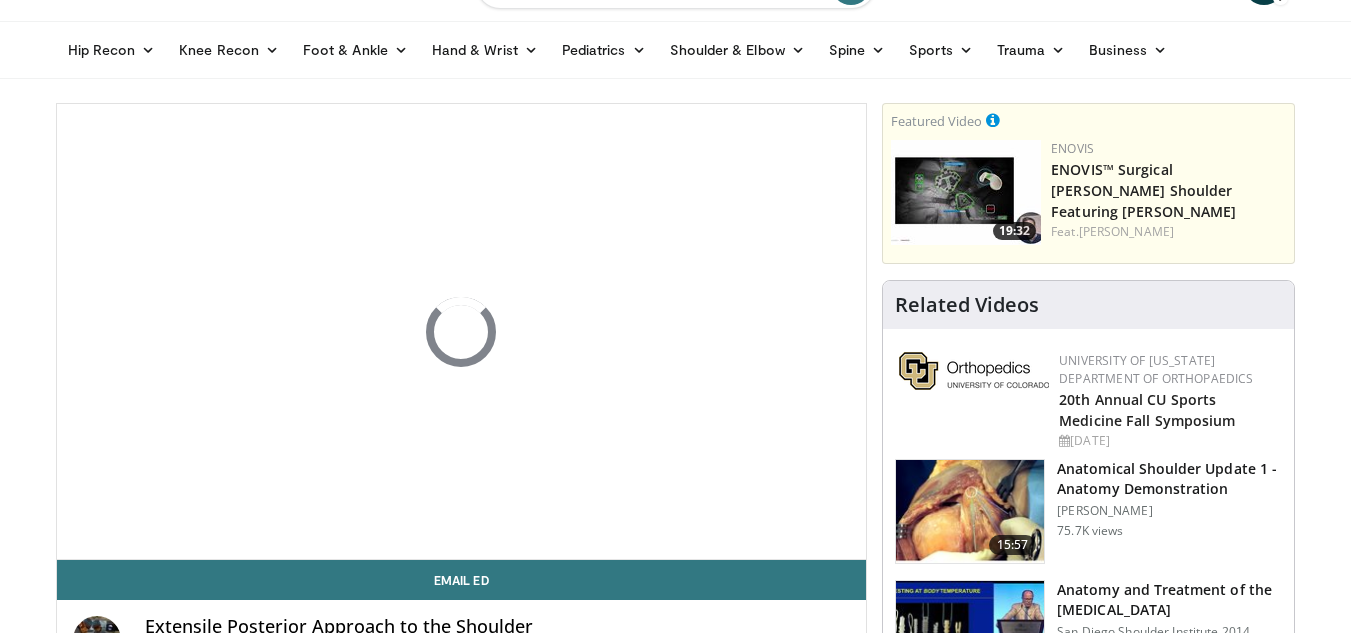 scroll, scrollTop: 51, scrollLeft: 0, axis: vertical 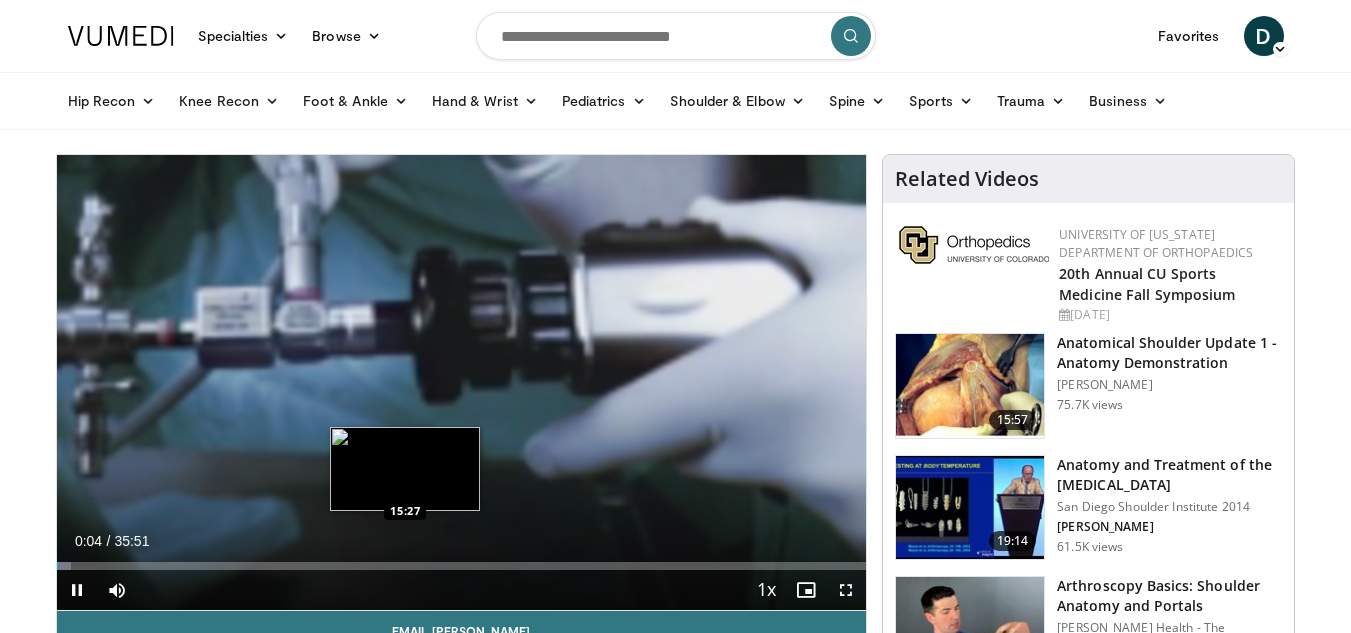 click on "**********" at bounding box center (462, 383) 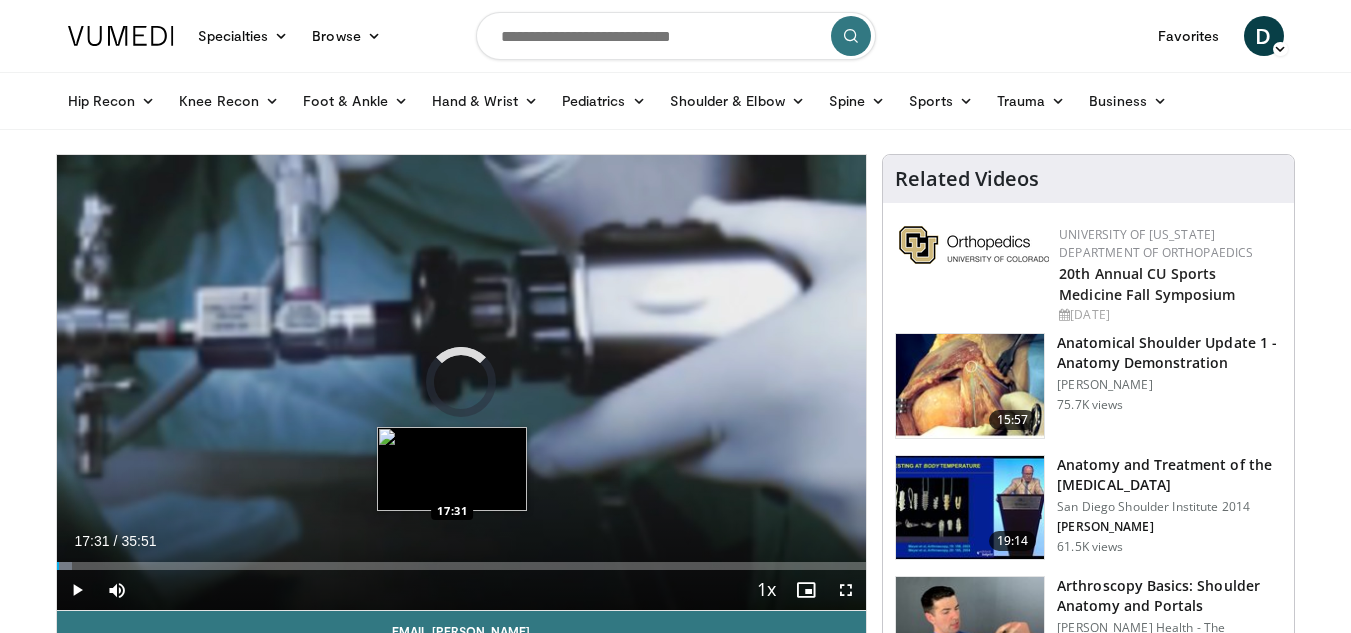 click on "Loaded :  1.86% 17:31 17:31" at bounding box center (462, 566) 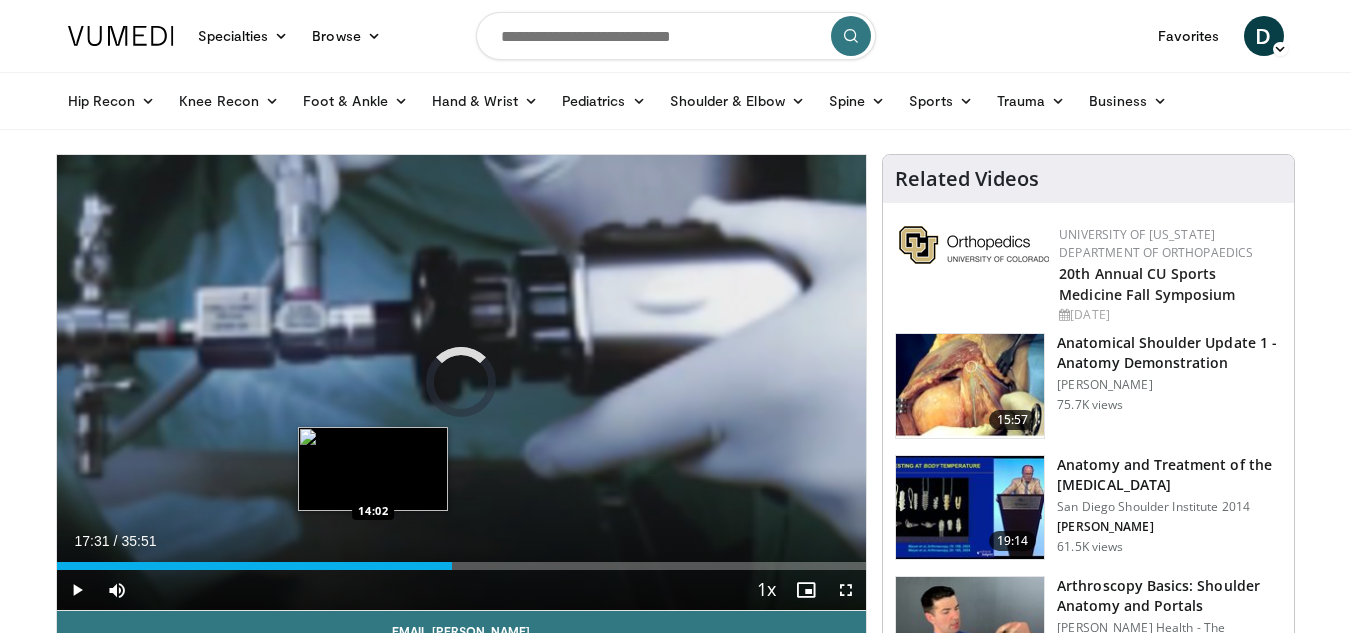 click on "17:31" at bounding box center [255, 566] 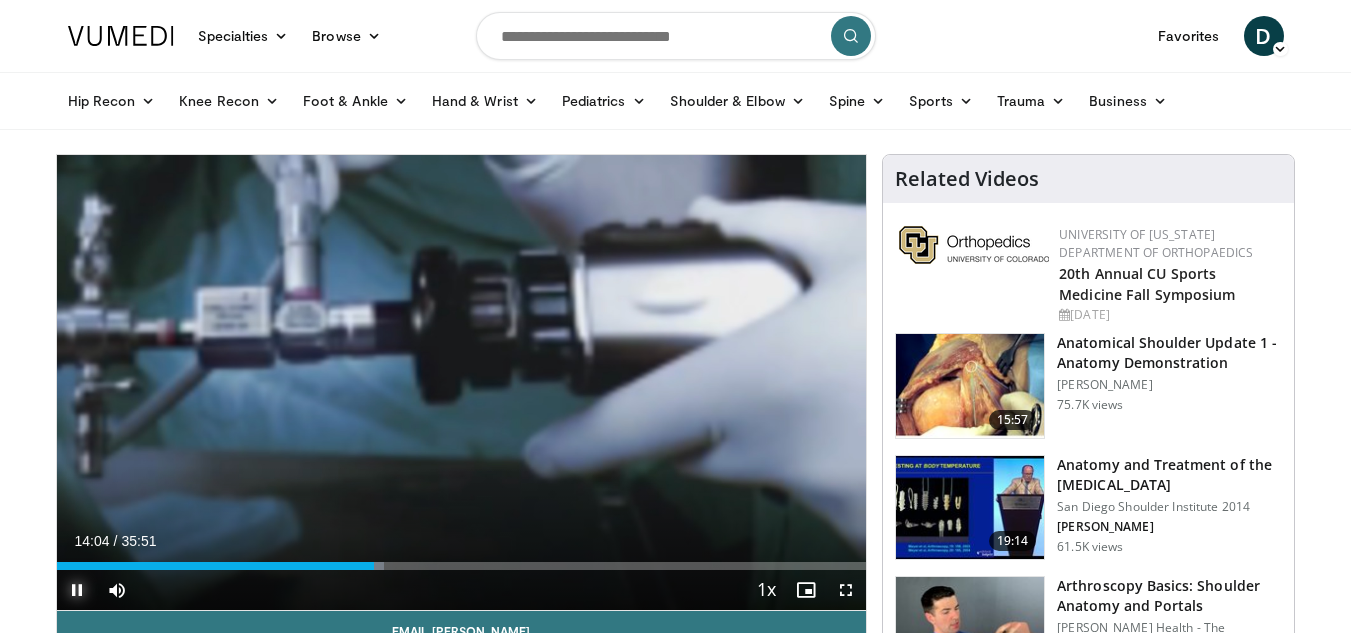 click at bounding box center (77, 590) 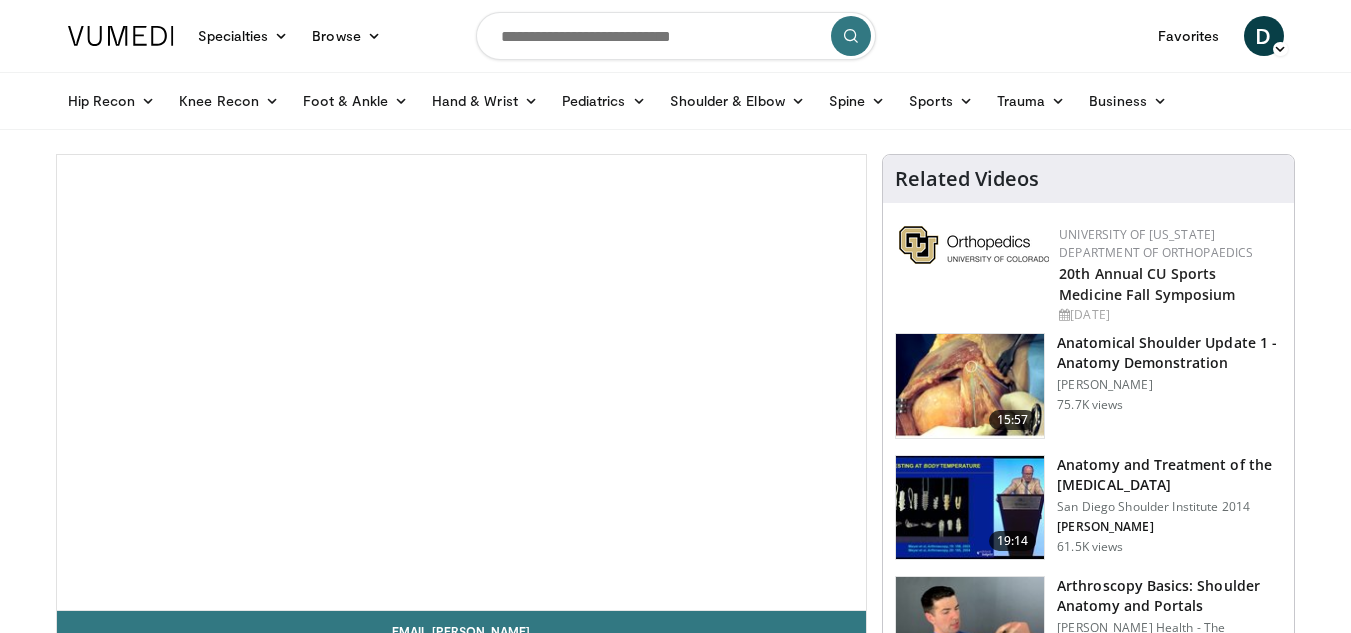 scroll, scrollTop: 90, scrollLeft: 0, axis: vertical 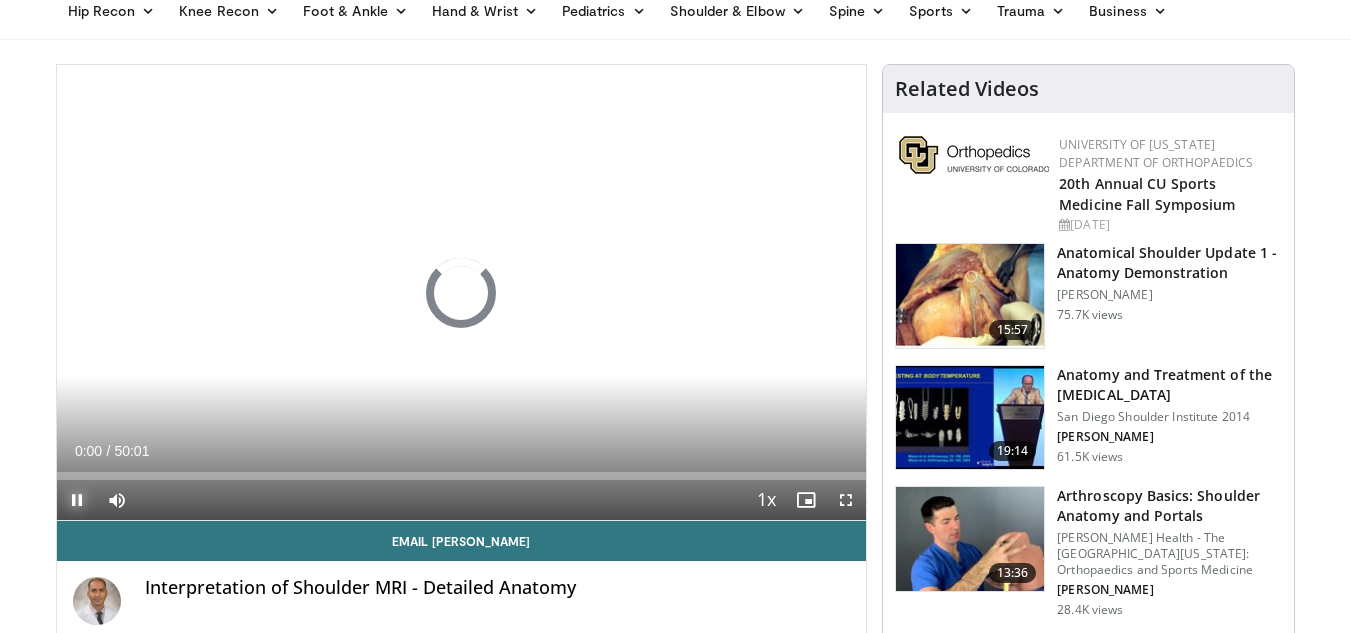click at bounding box center (77, 500) 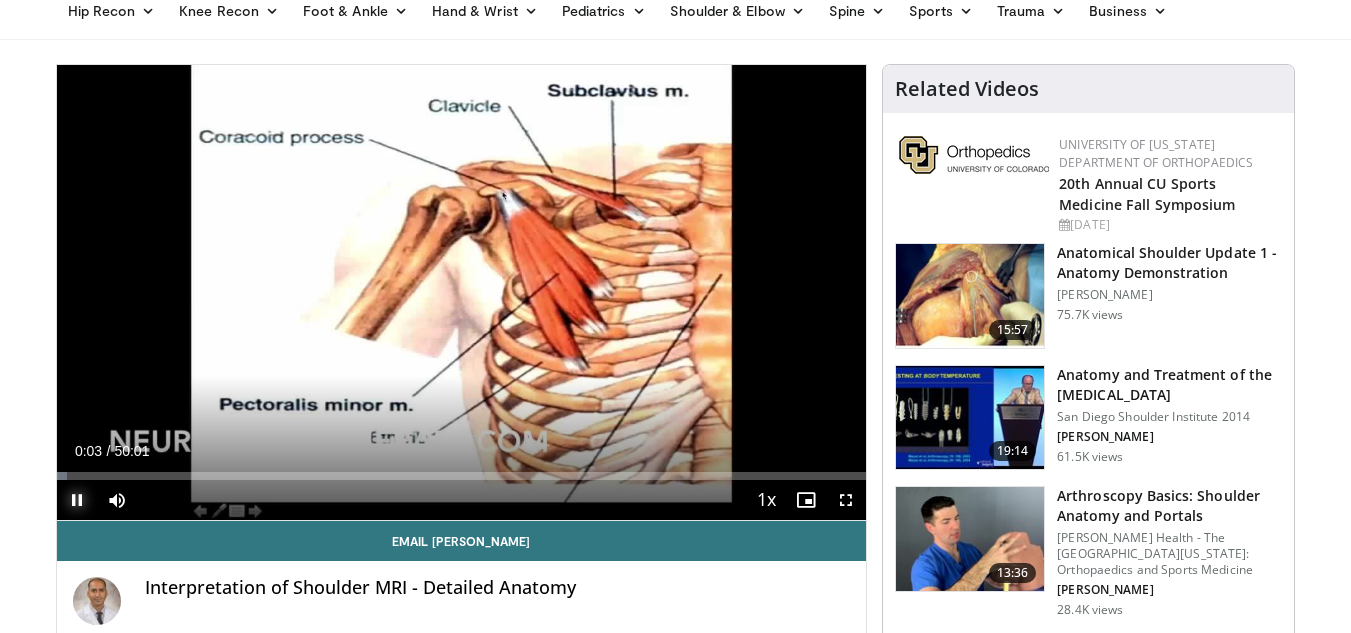 click at bounding box center [77, 500] 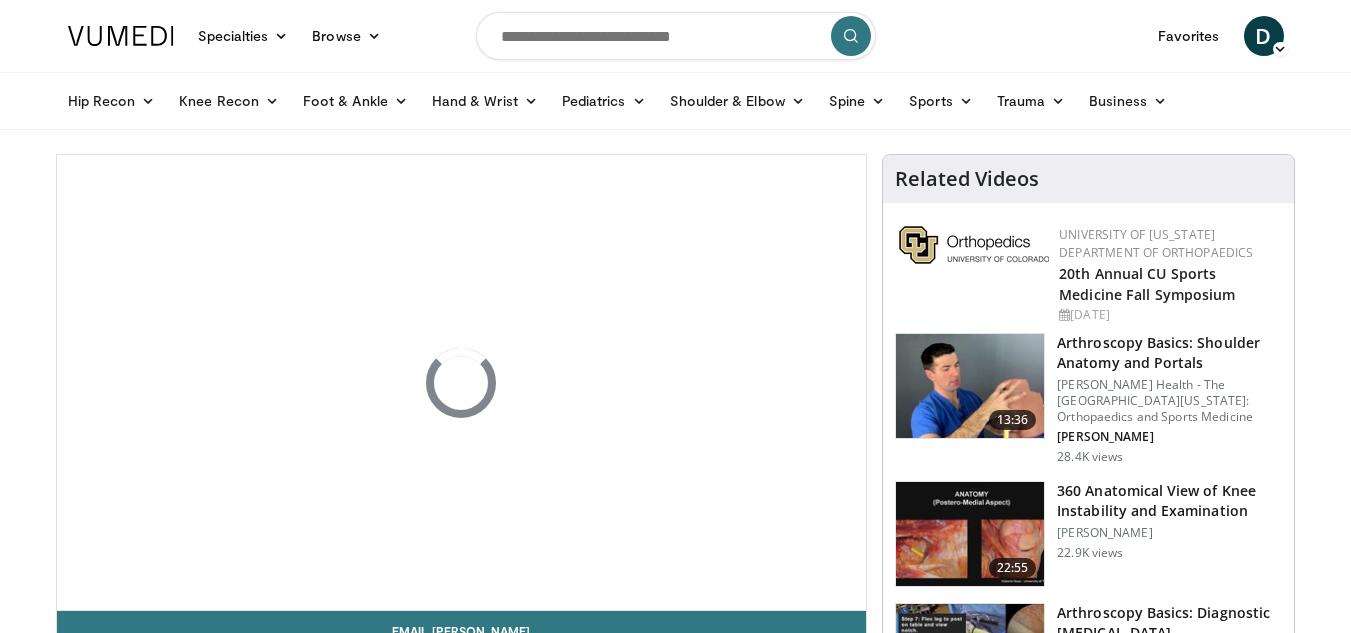scroll, scrollTop: 0, scrollLeft: 0, axis: both 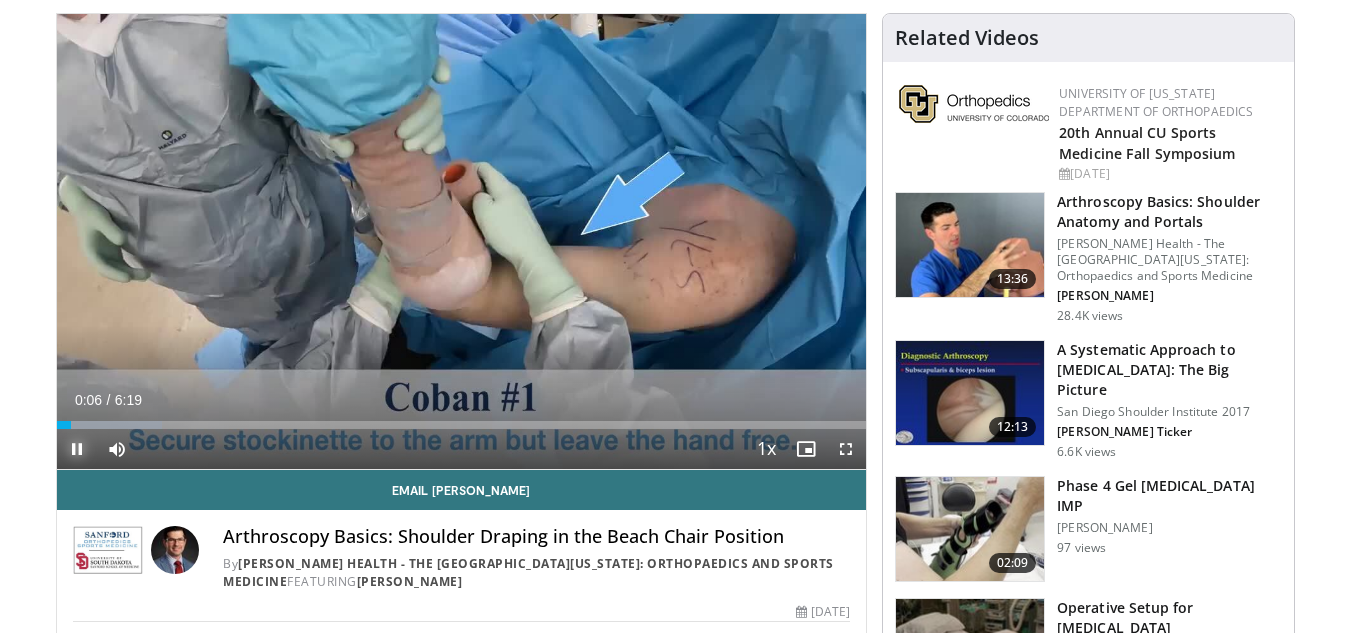 click at bounding box center (77, 449) 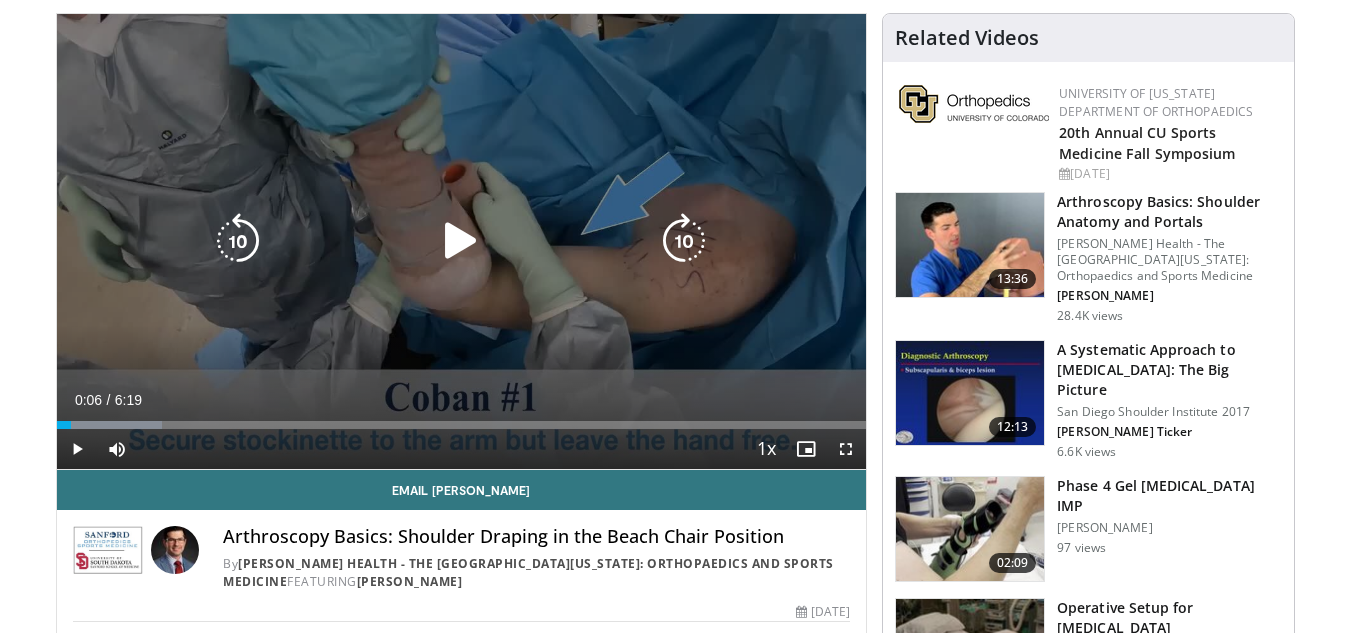 click at bounding box center [461, 241] 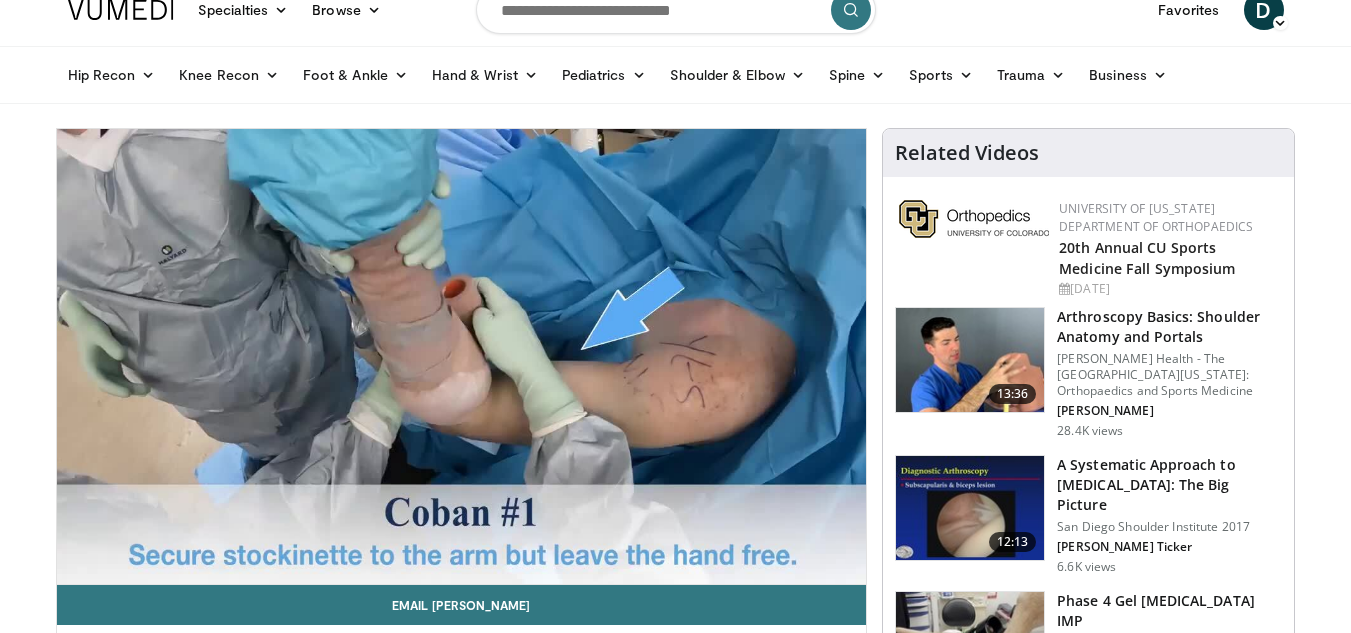 scroll, scrollTop: 25, scrollLeft: 0, axis: vertical 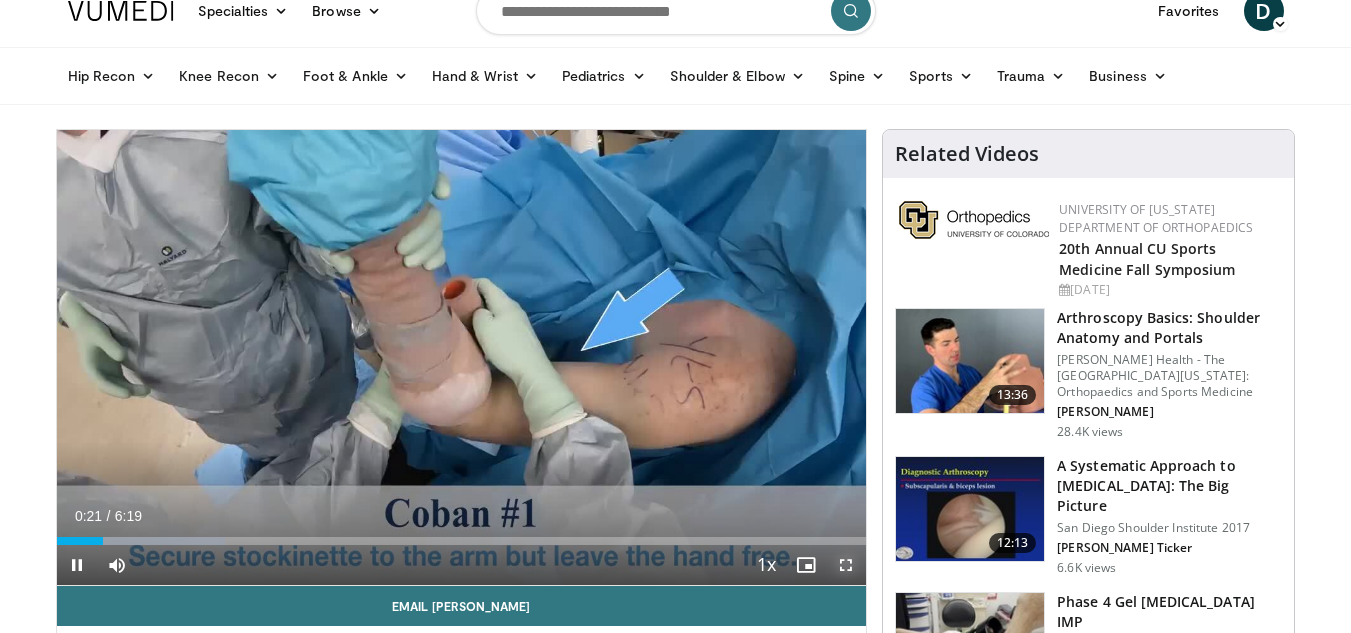 click at bounding box center (846, 565) 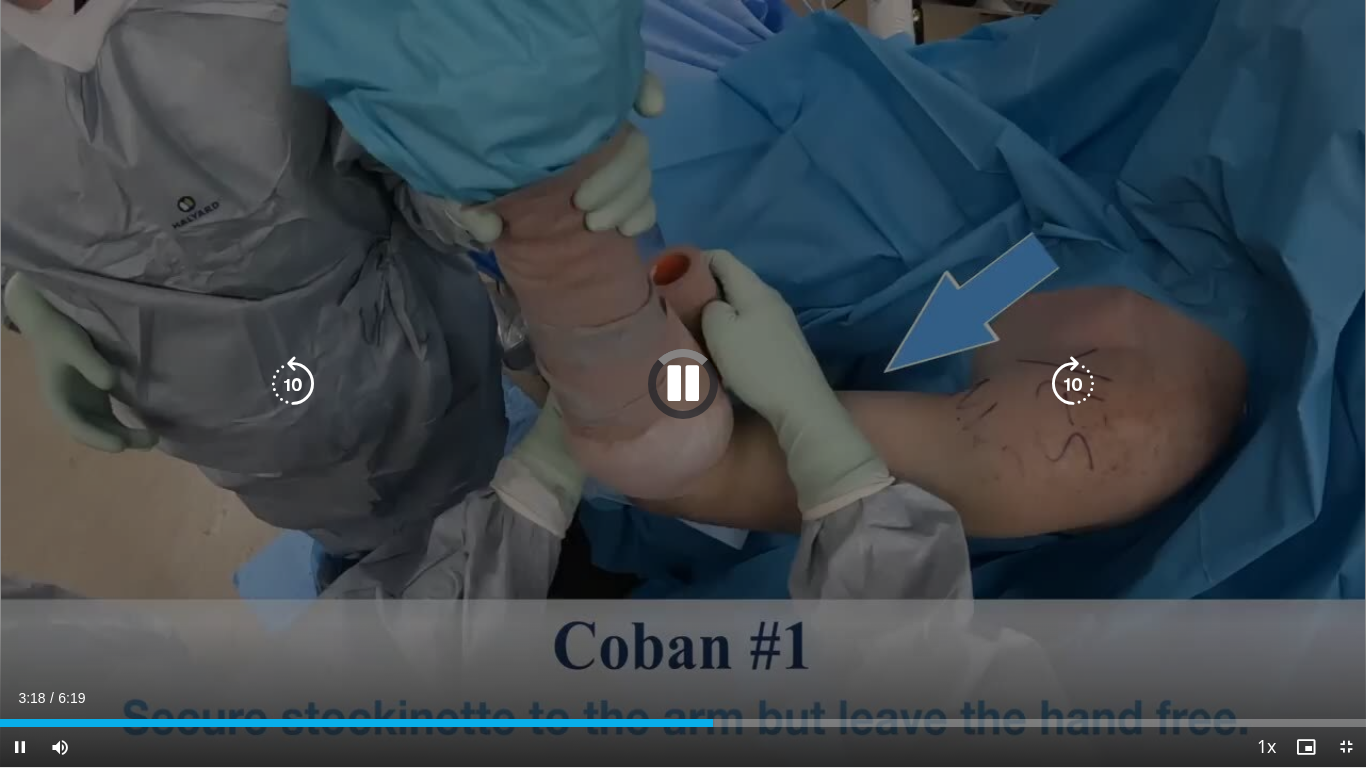 click at bounding box center (293, 384) 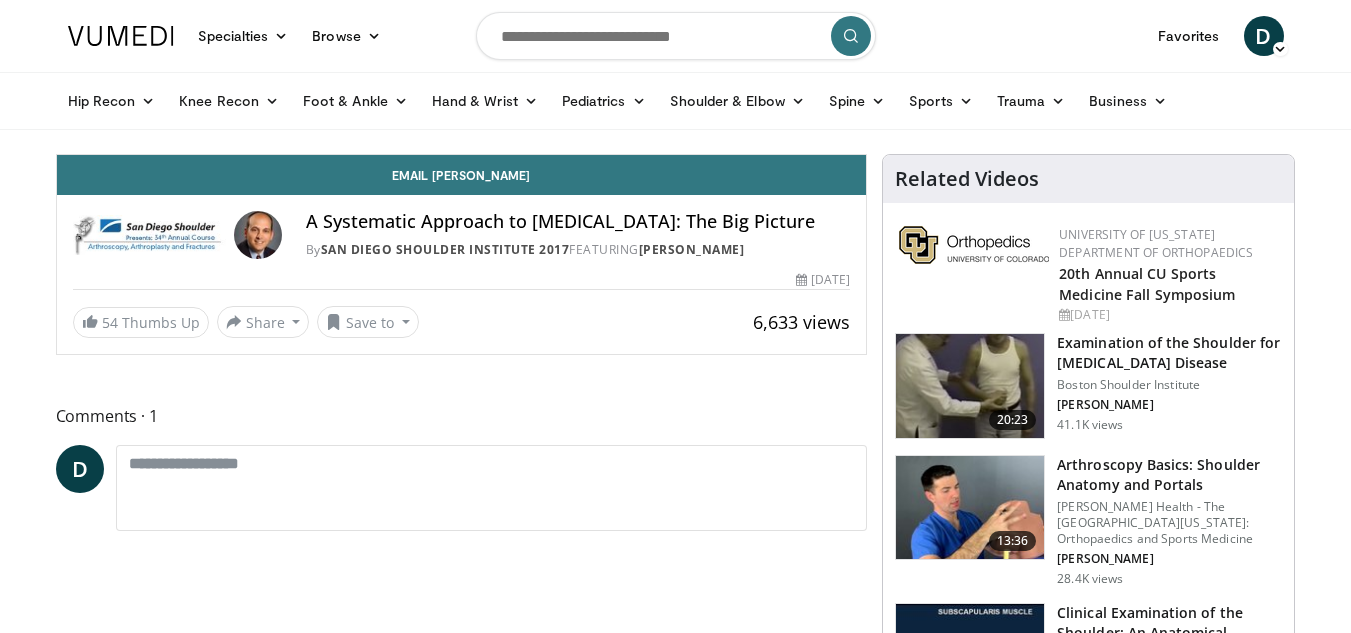 scroll, scrollTop: 0, scrollLeft: 0, axis: both 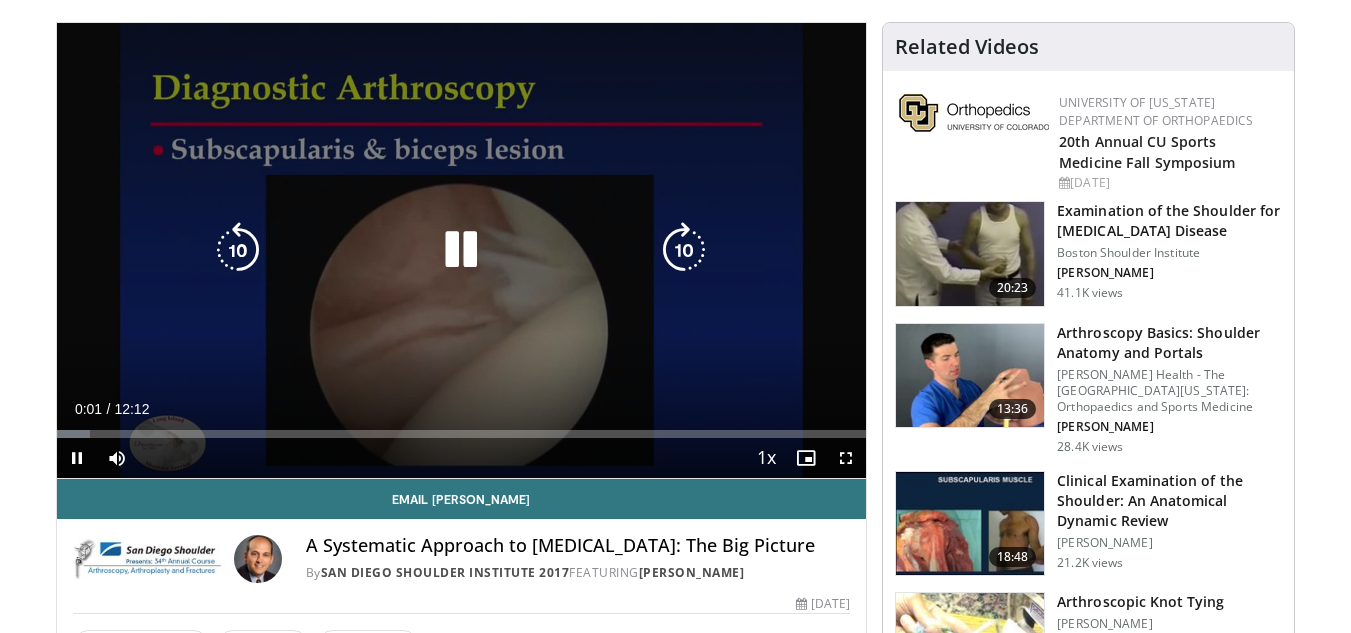 click at bounding box center [461, 250] 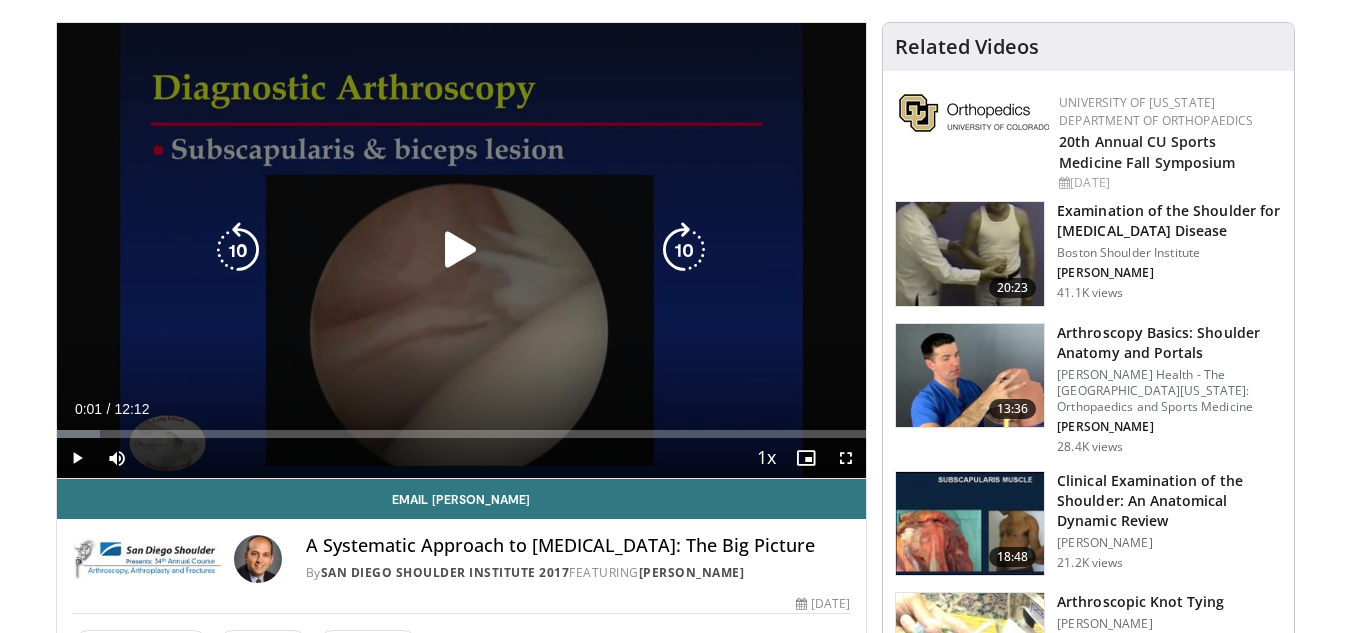 click at bounding box center [461, 250] 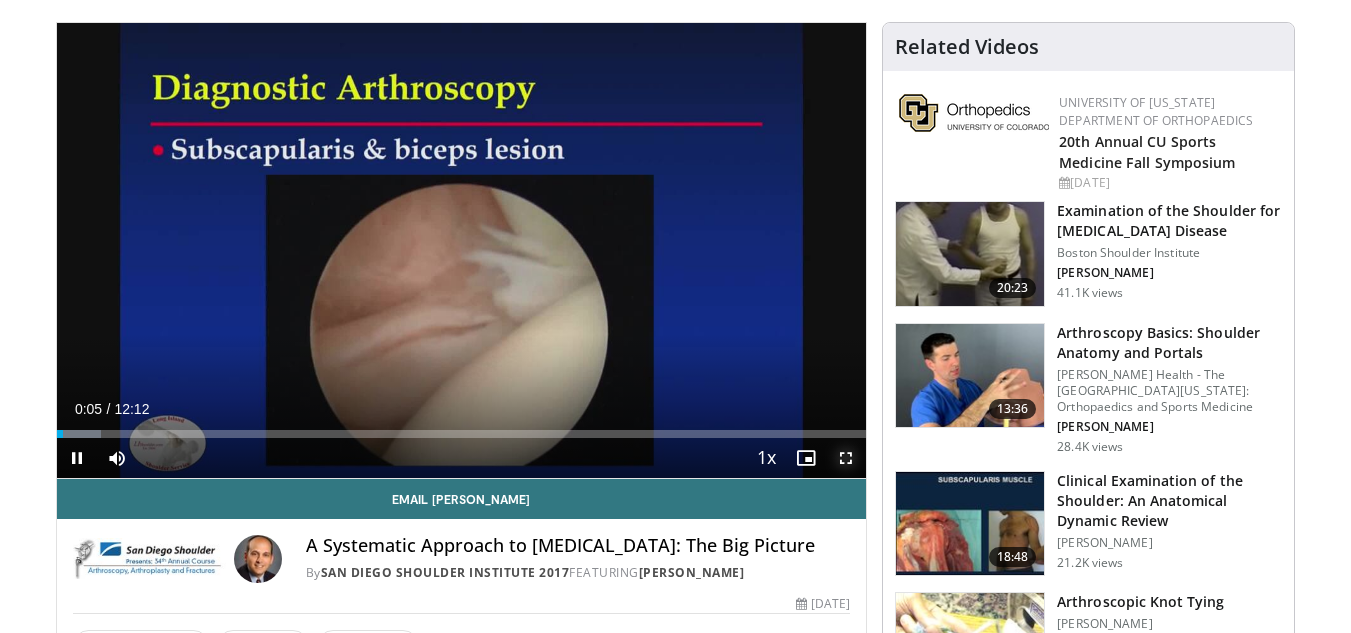 click at bounding box center (846, 458) 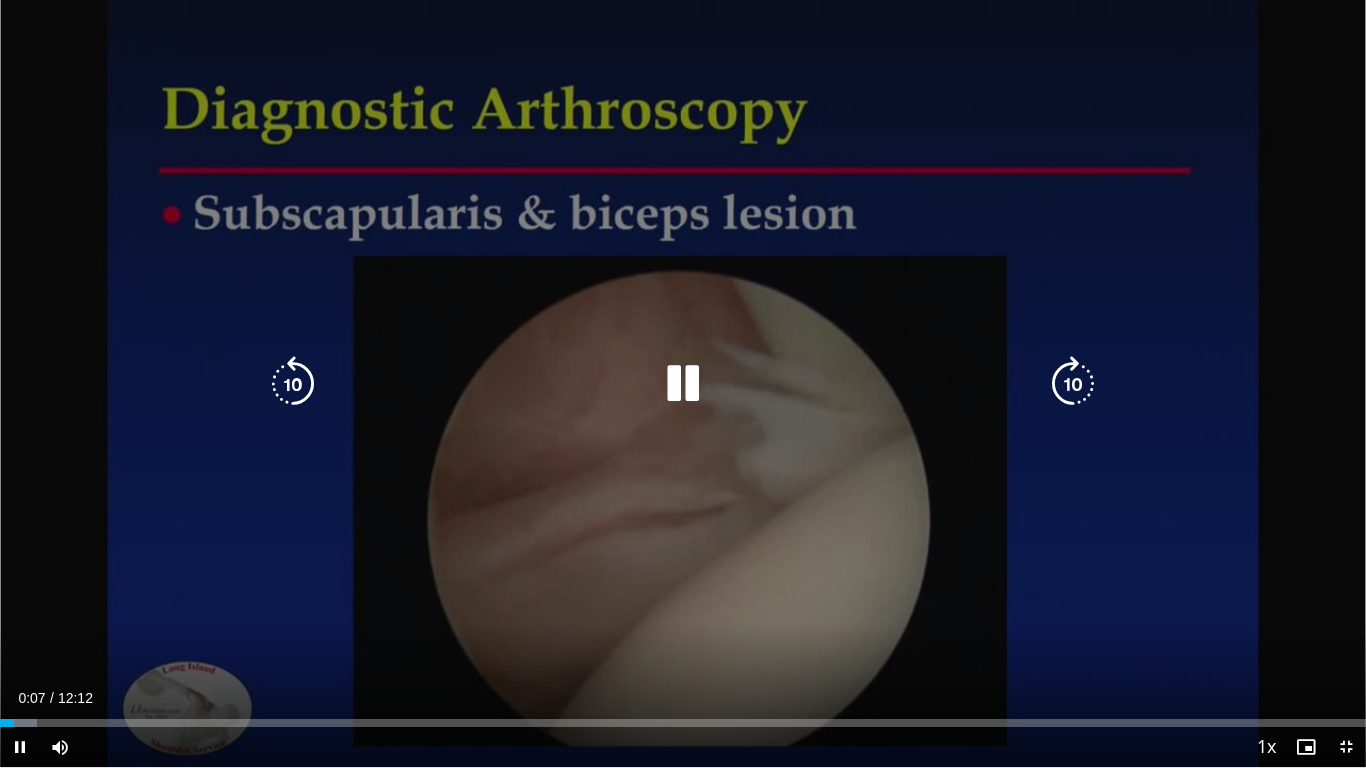 click at bounding box center [683, 384] 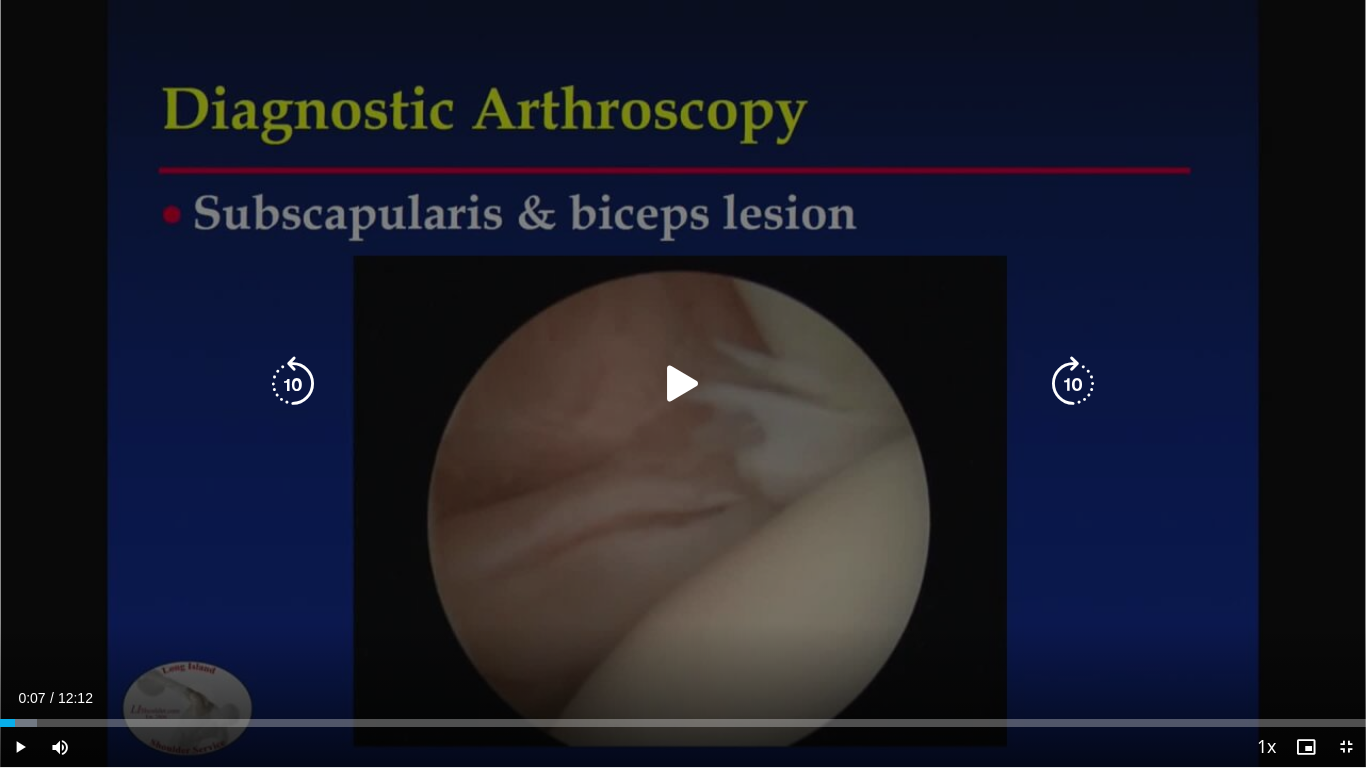 click at bounding box center [683, 384] 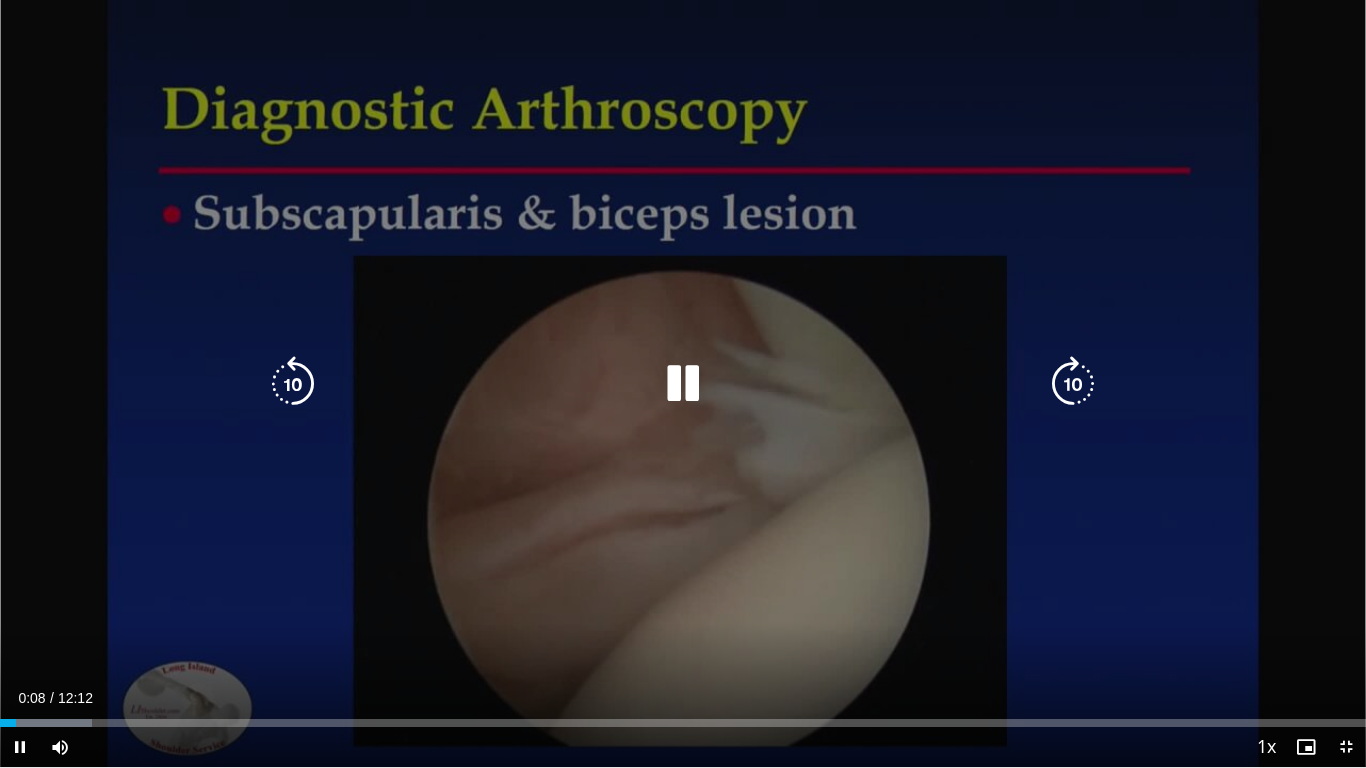 click at bounding box center [683, 384] 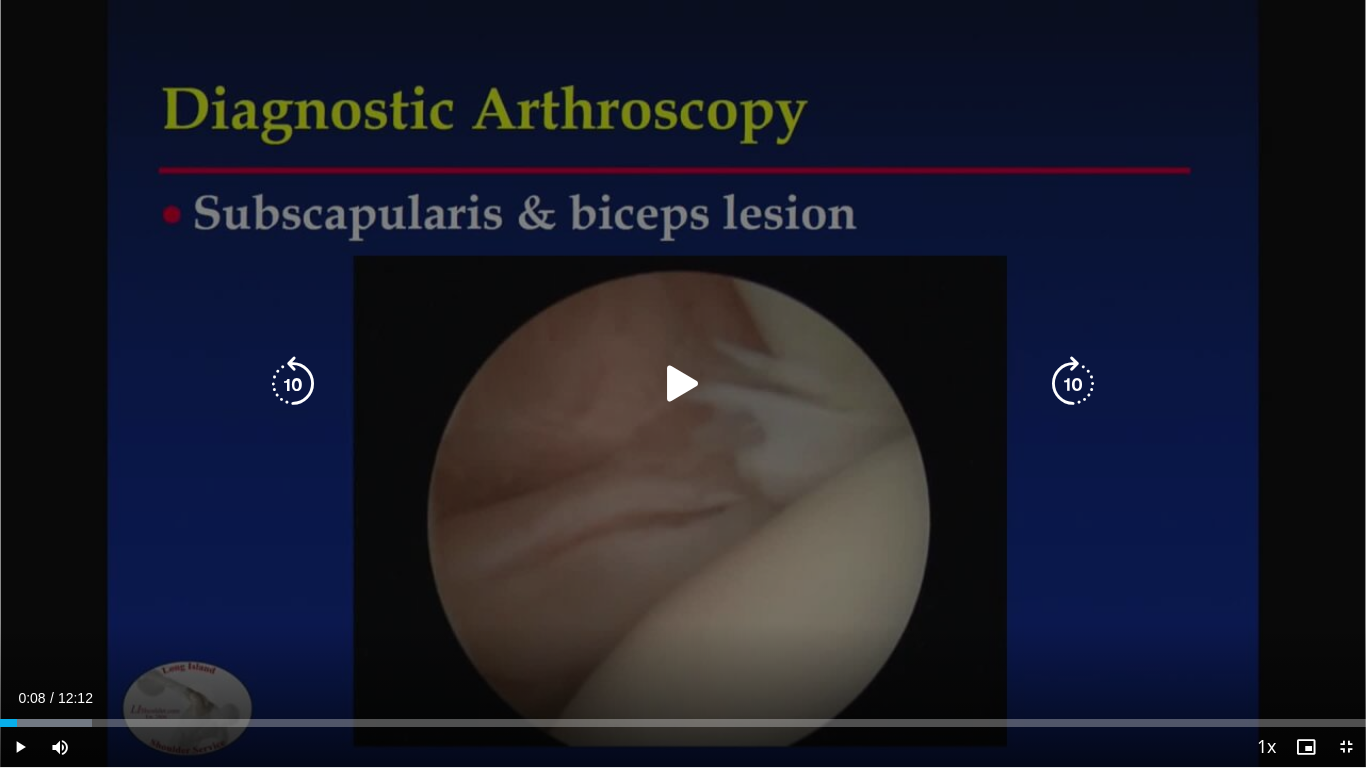 click at bounding box center [683, 384] 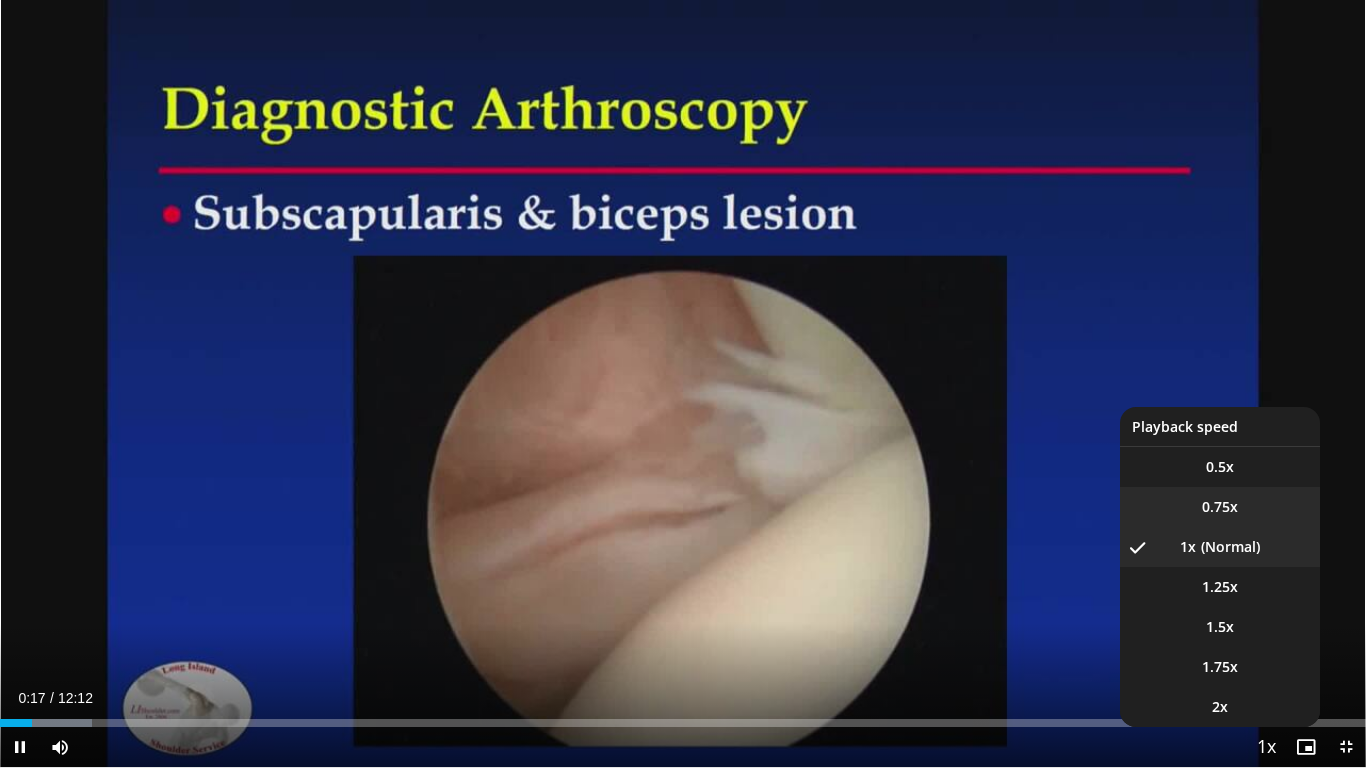 click on "0.75x" at bounding box center [1220, 507] 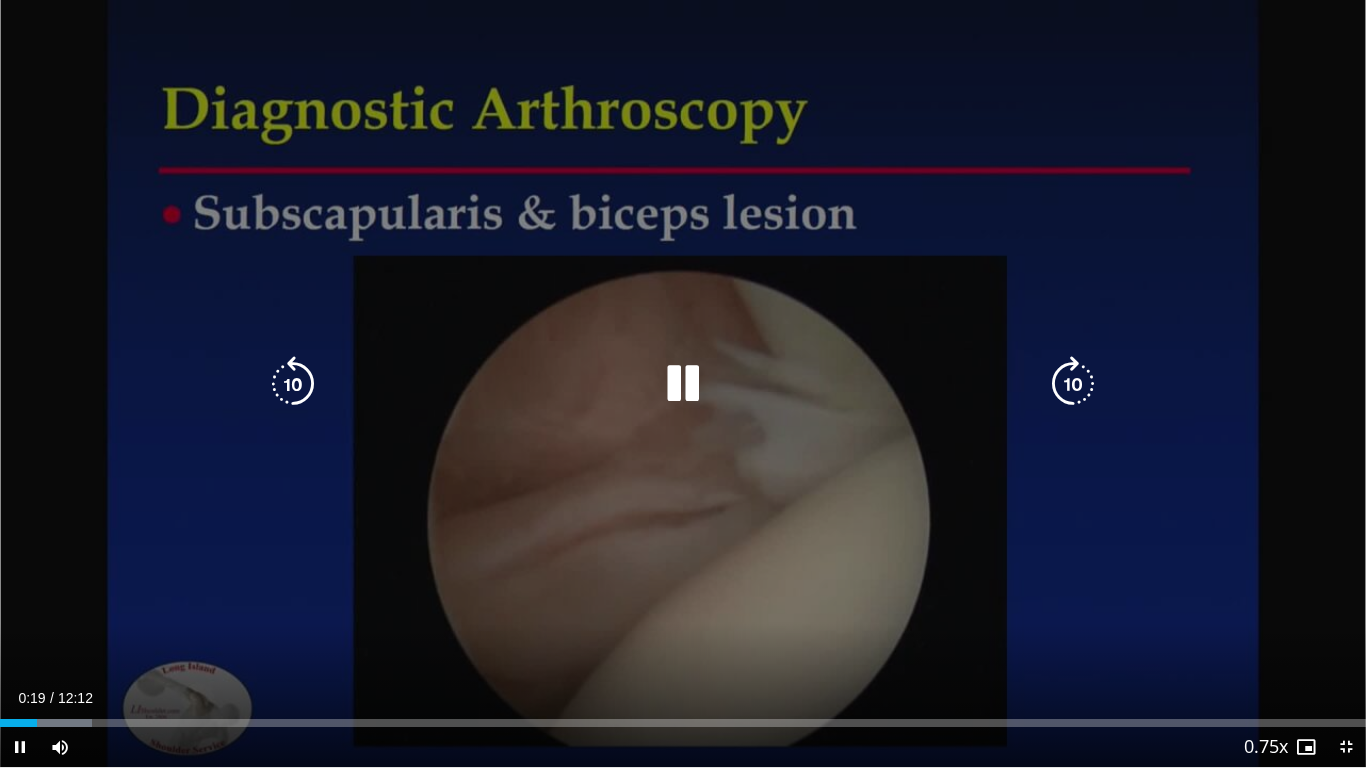 click at bounding box center [683, 384] 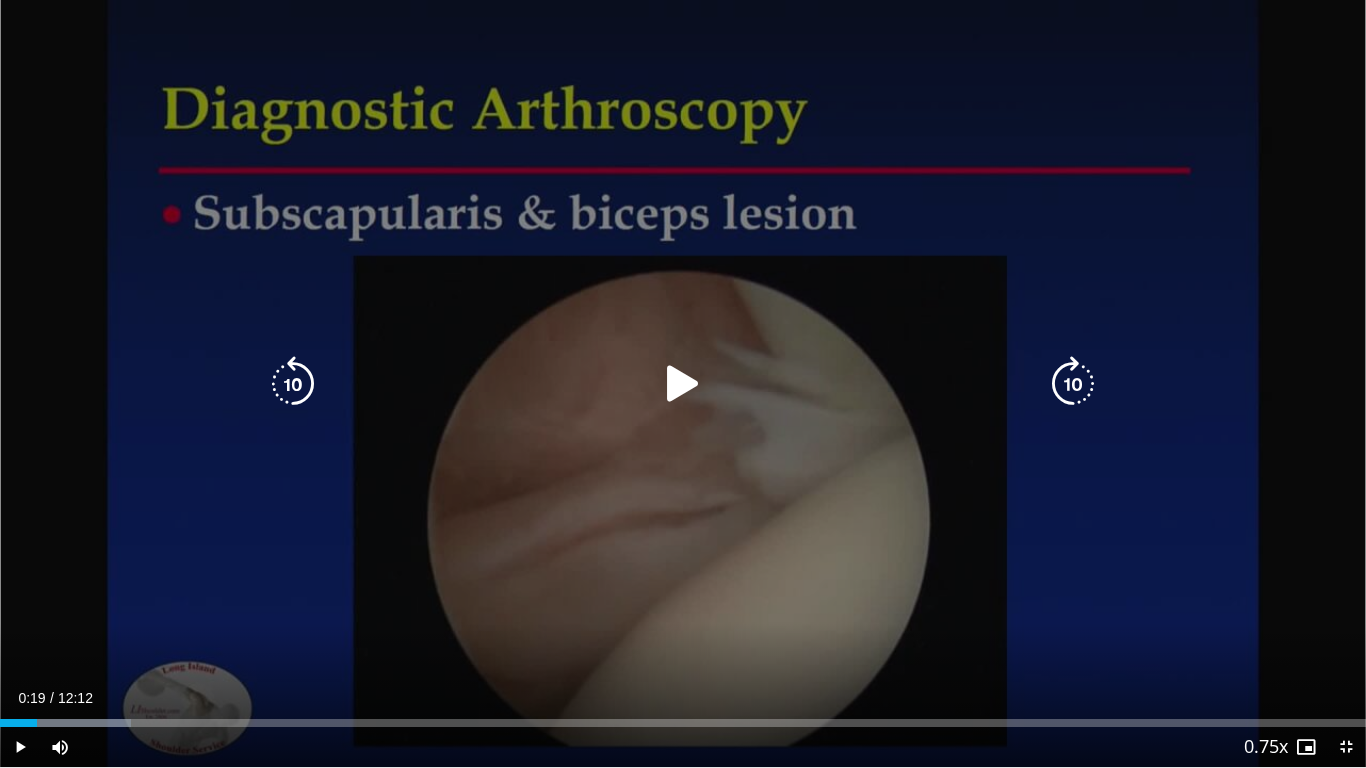 click at bounding box center [683, 384] 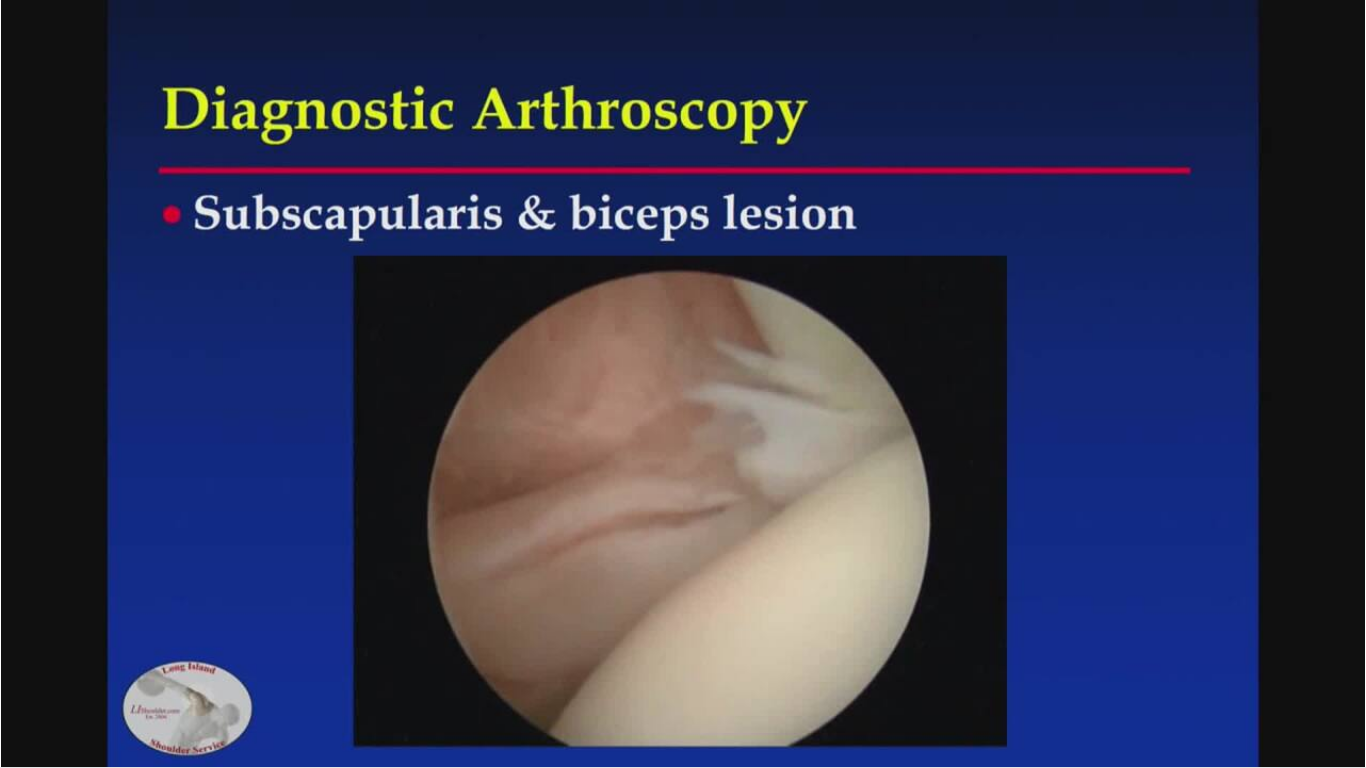 type 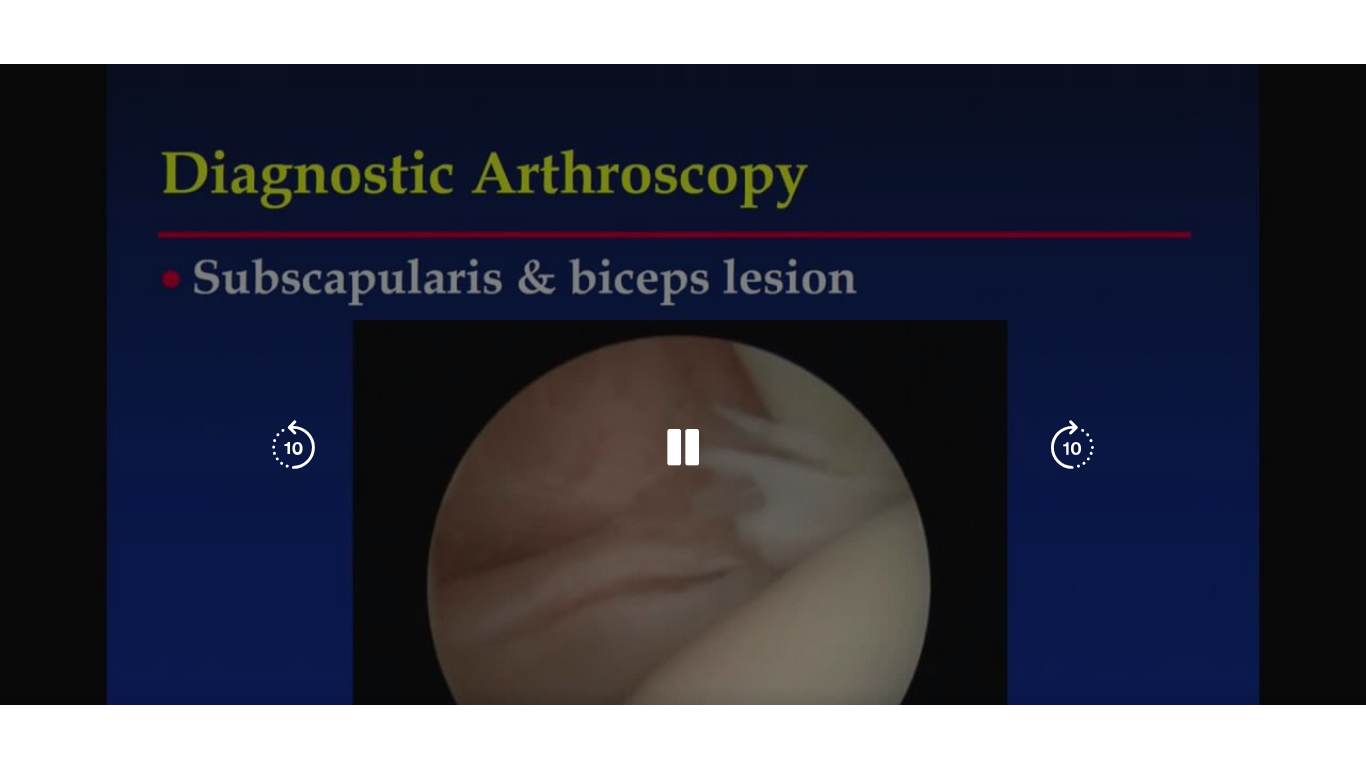 scroll, scrollTop: 162, scrollLeft: 0, axis: vertical 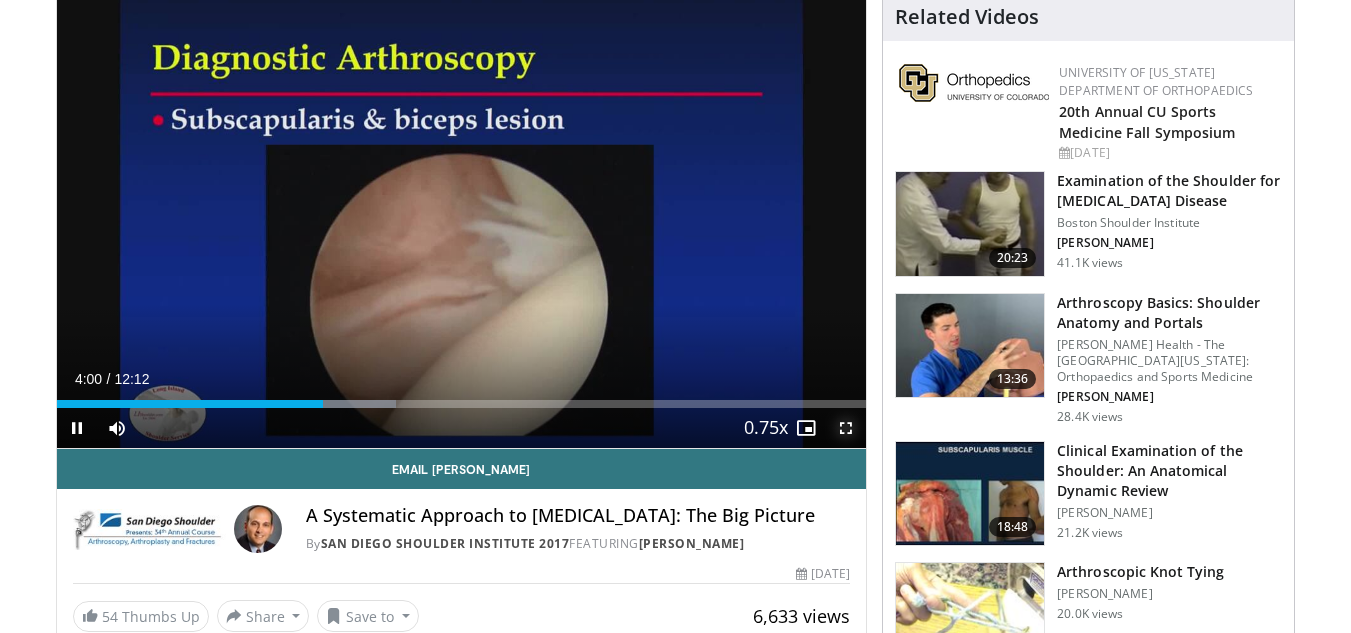 click at bounding box center (846, 428) 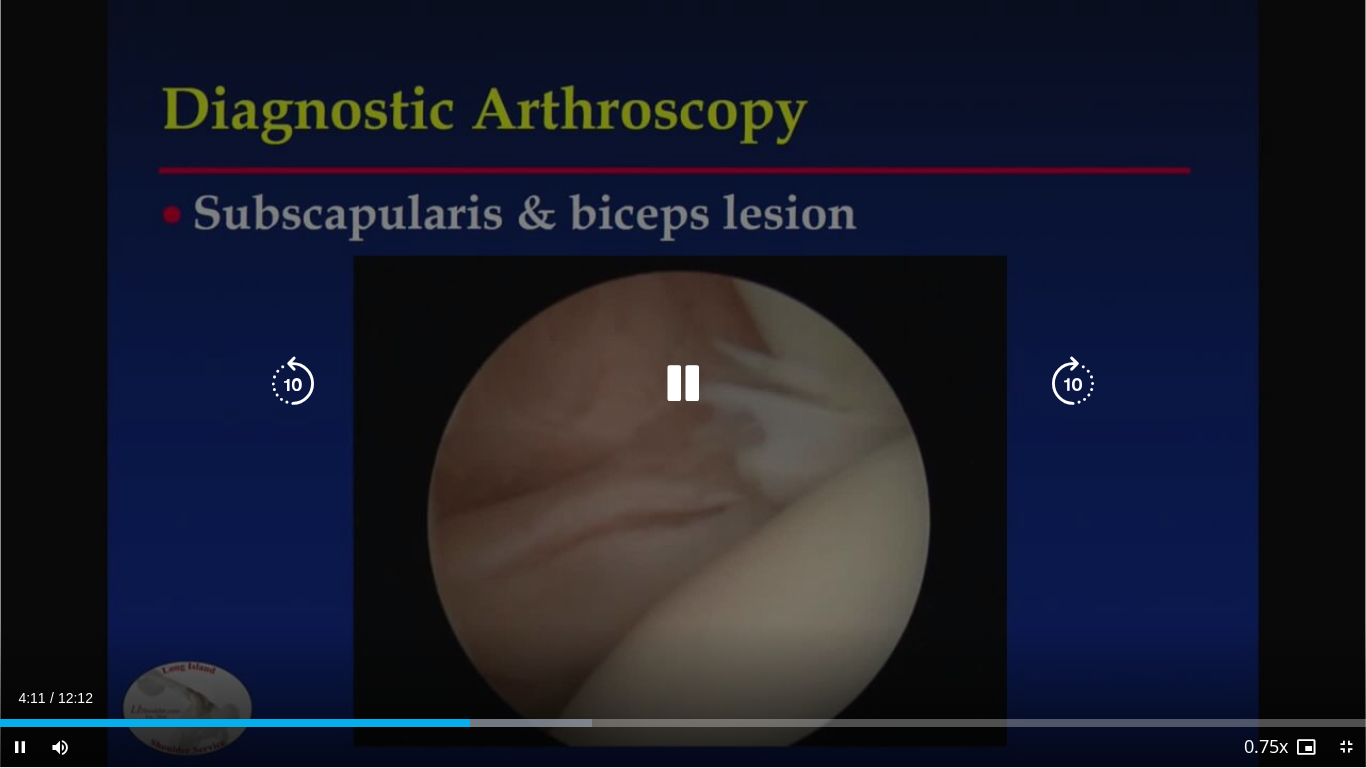 click on "10 seconds
Tap to unmute" at bounding box center [683, 383] 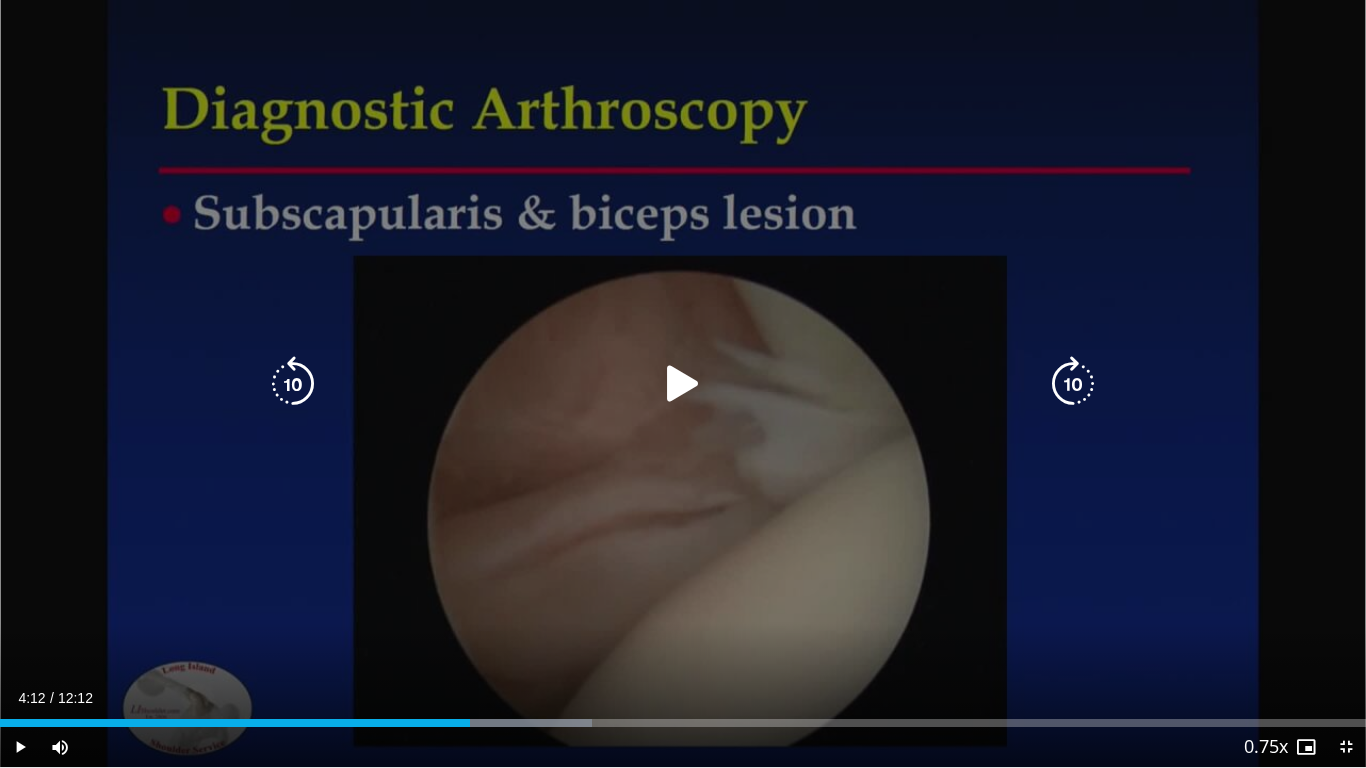 click on "10 seconds
Tap to unmute" at bounding box center (683, 383) 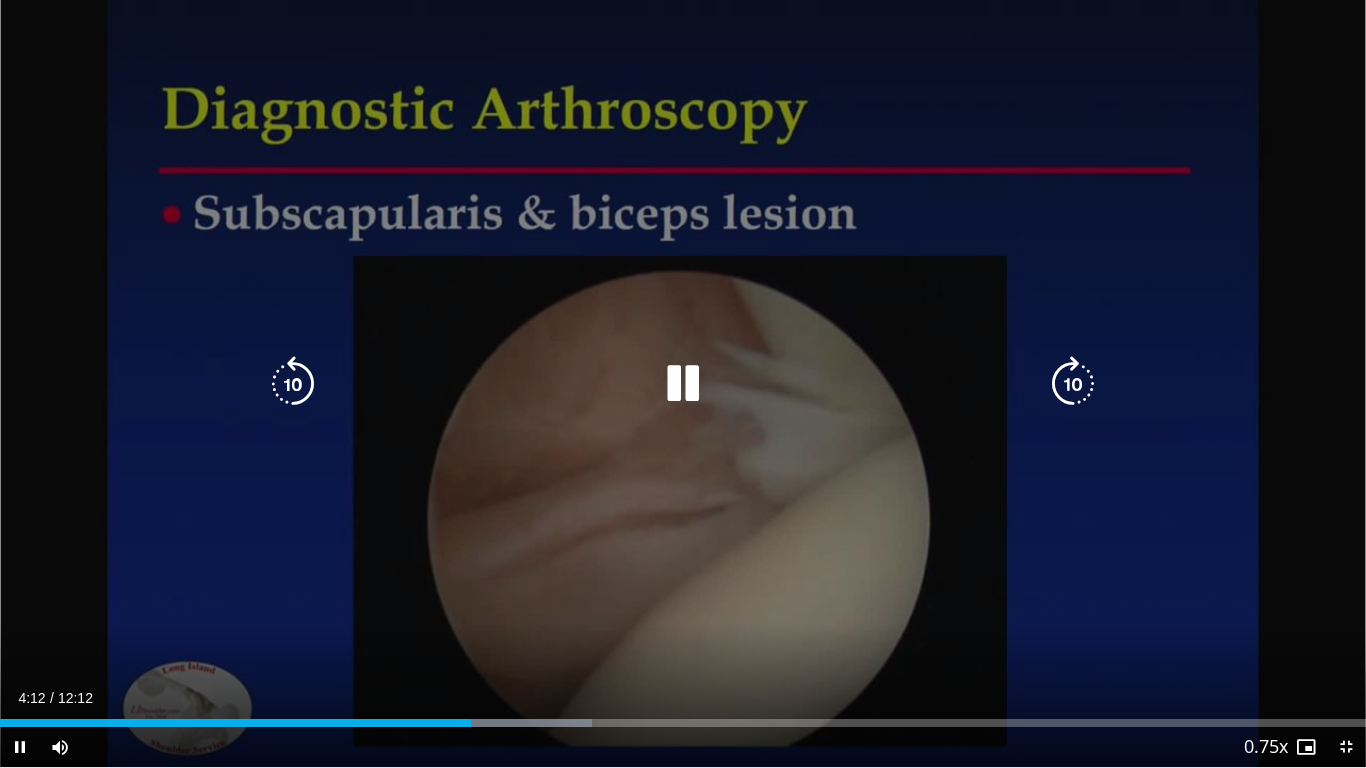 click on "10 seconds
Tap to unmute" at bounding box center (683, 383) 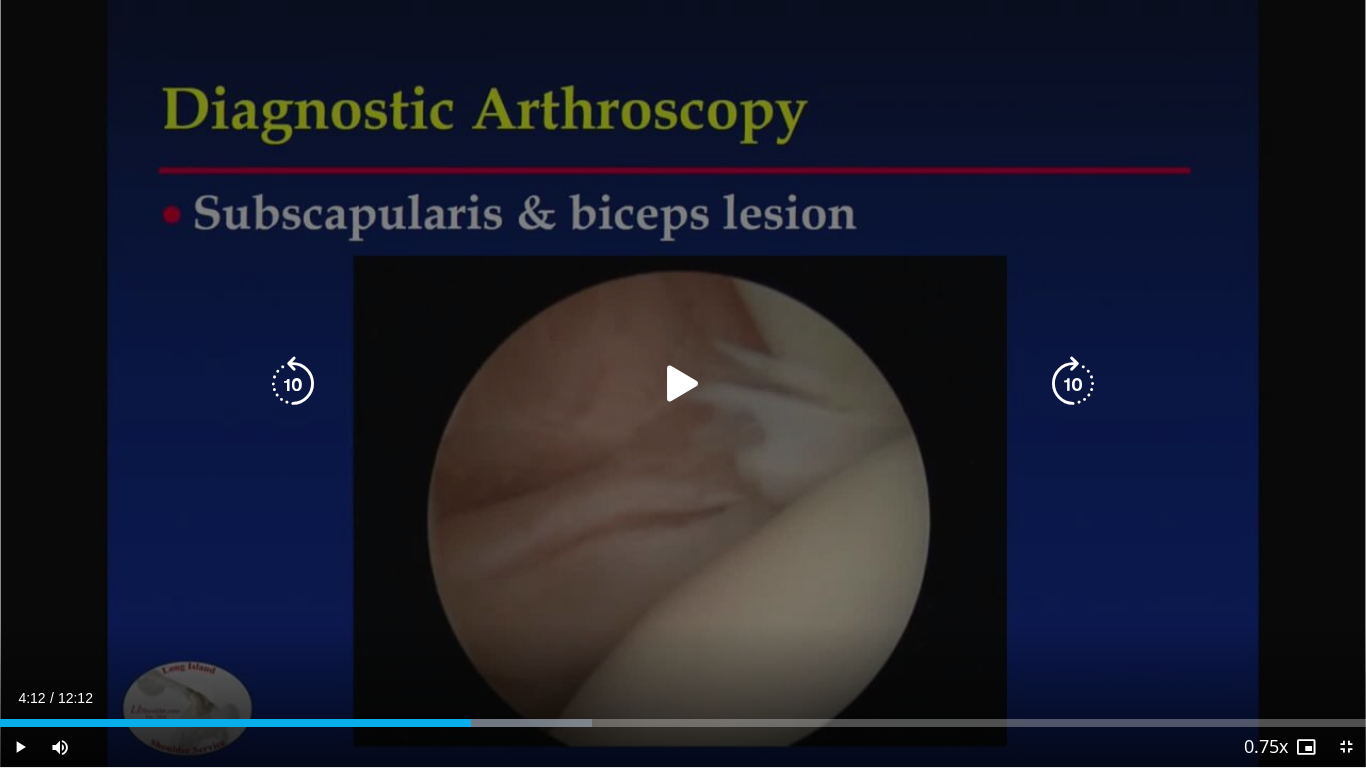 click at bounding box center (683, 384) 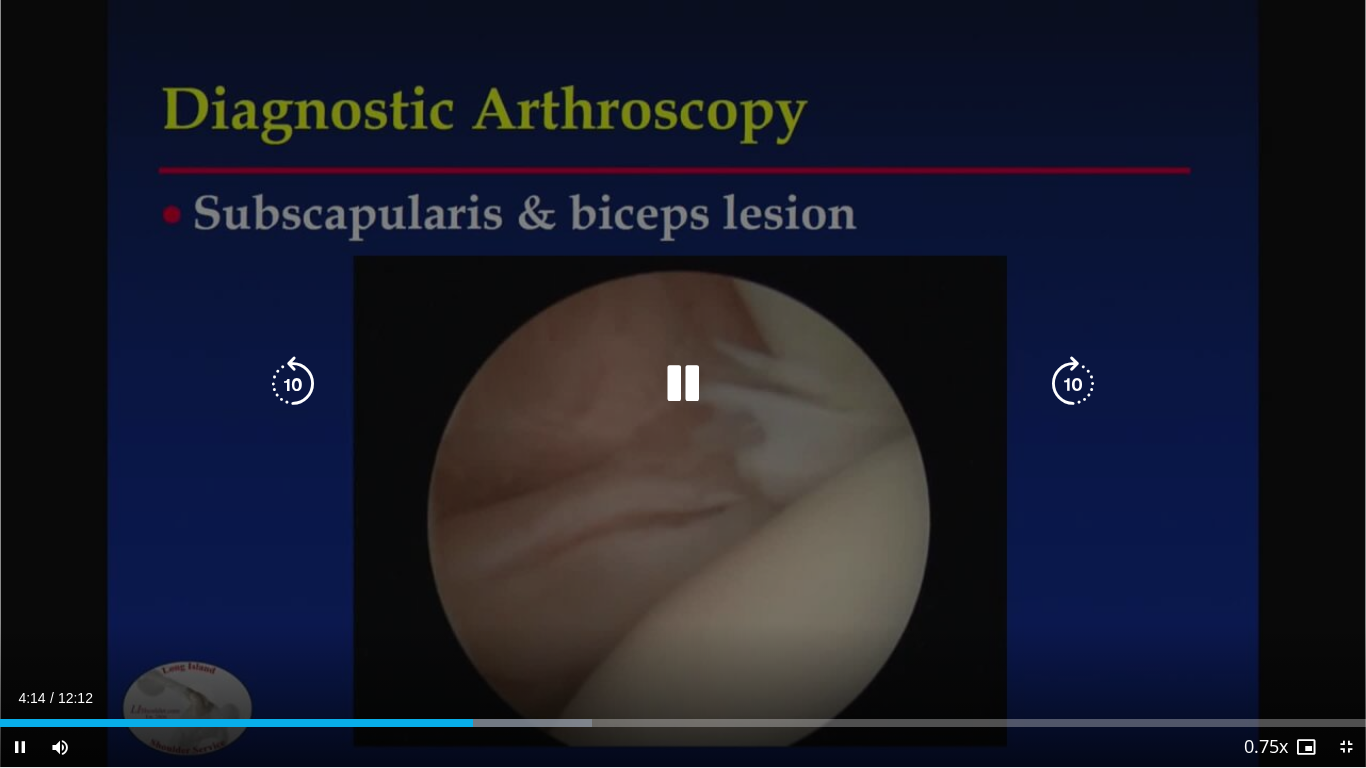 click on "10 seconds
Tap to unmute" at bounding box center [683, 383] 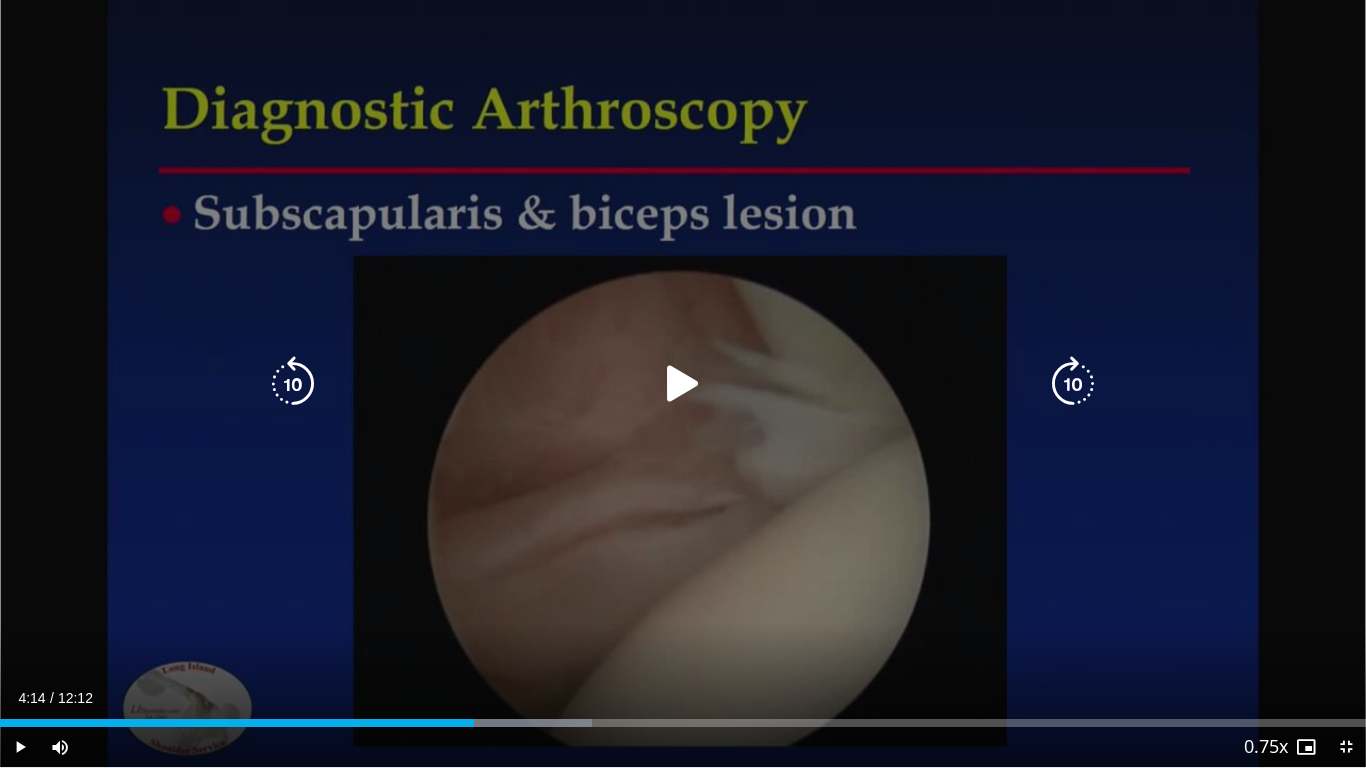 click on "10 seconds
Tap to unmute" at bounding box center [683, 383] 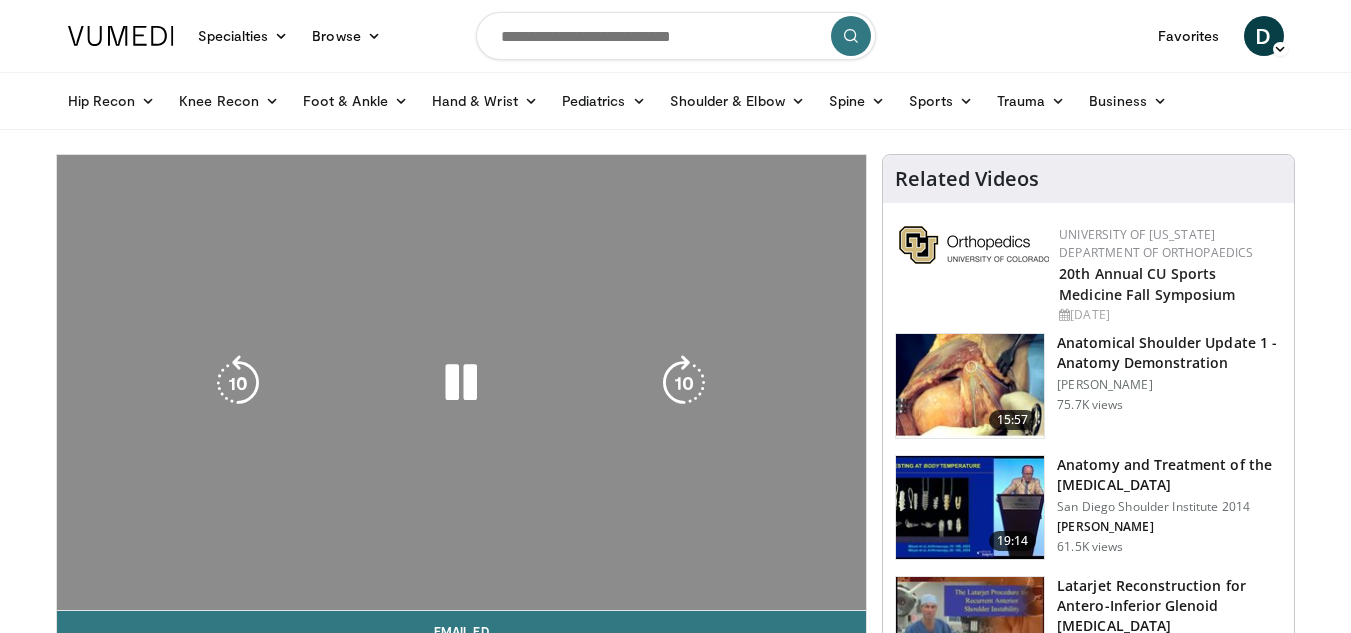 scroll, scrollTop: 0, scrollLeft: 0, axis: both 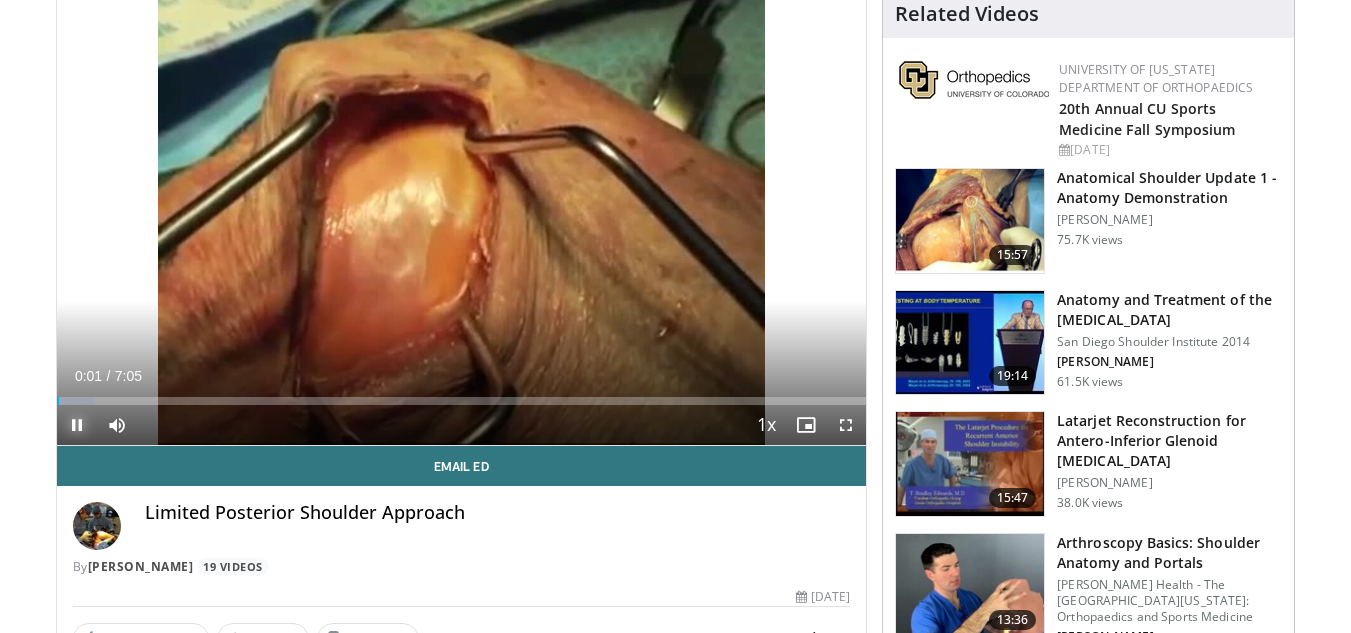 click at bounding box center [77, 425] 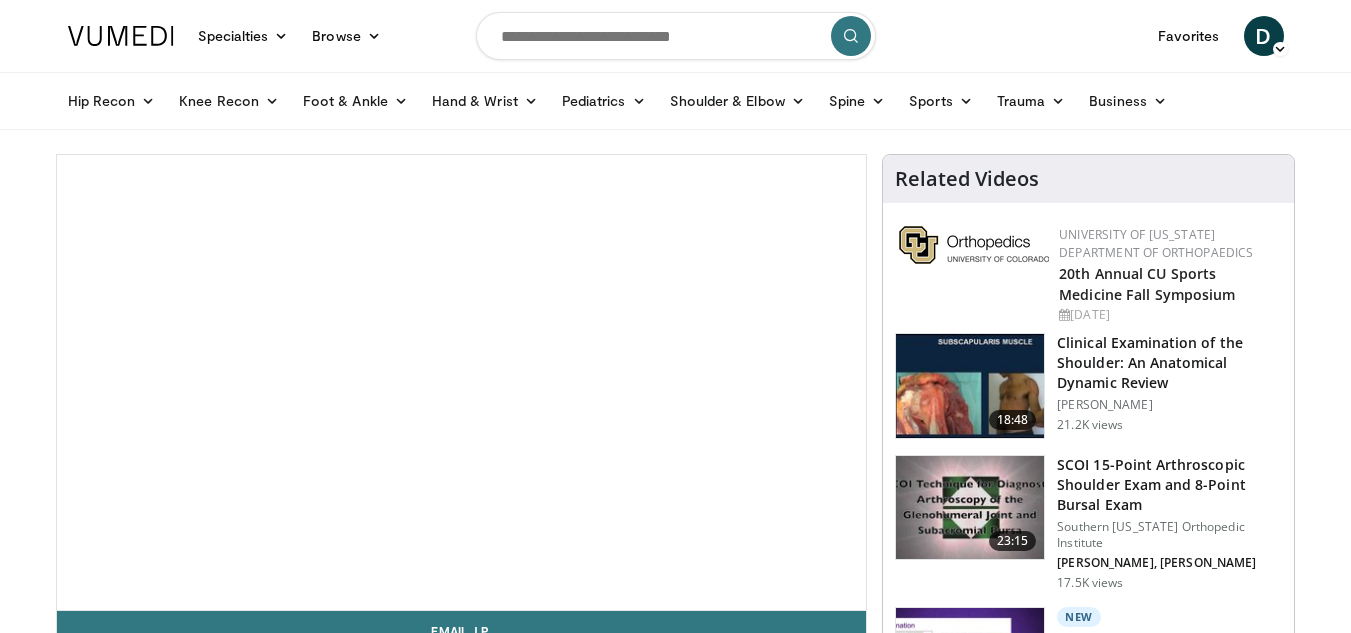 scroll, scrollTop: 0, scrollLeft: 0, axis: both 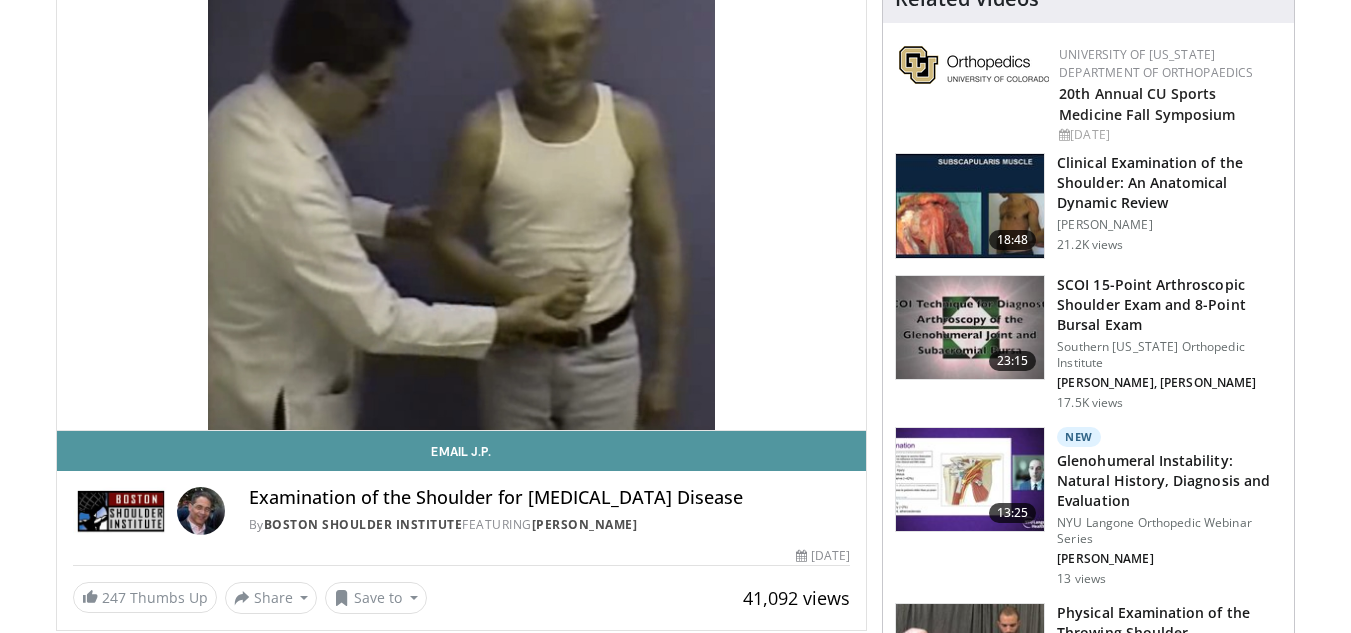 click on "Email
J.P." at bounding box center [462, 451] 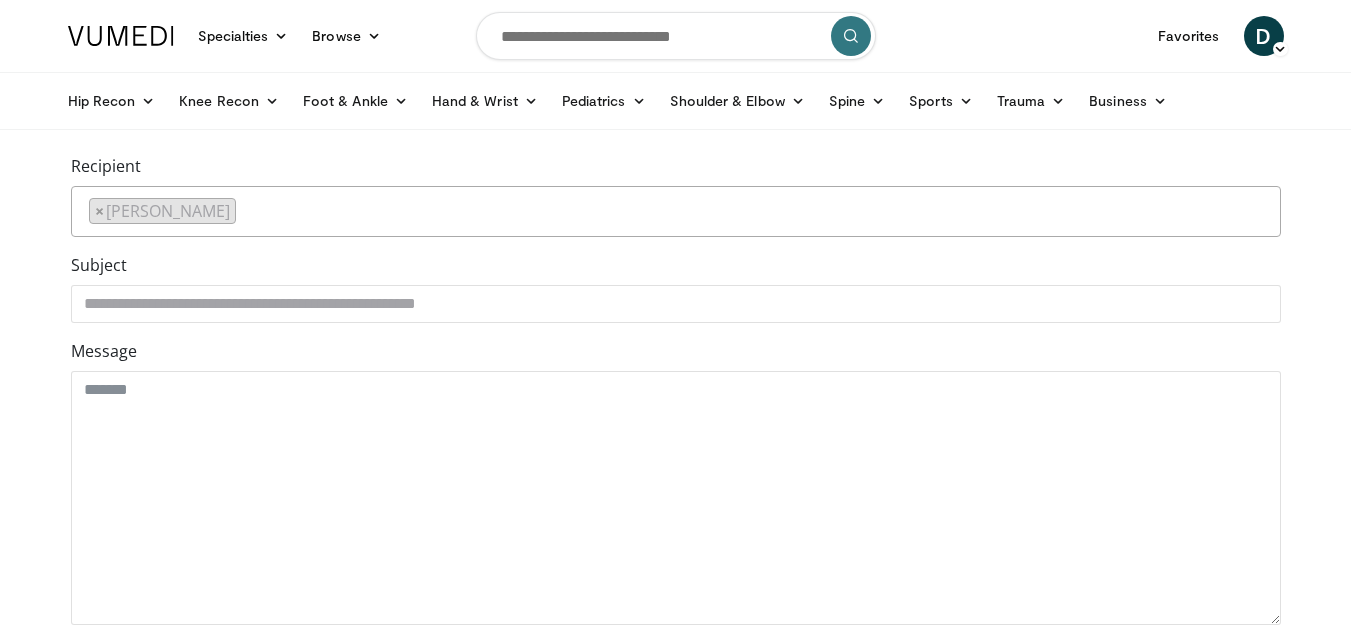 scroll, scrollTop: 0, scrollLeft: 0, axis: both 